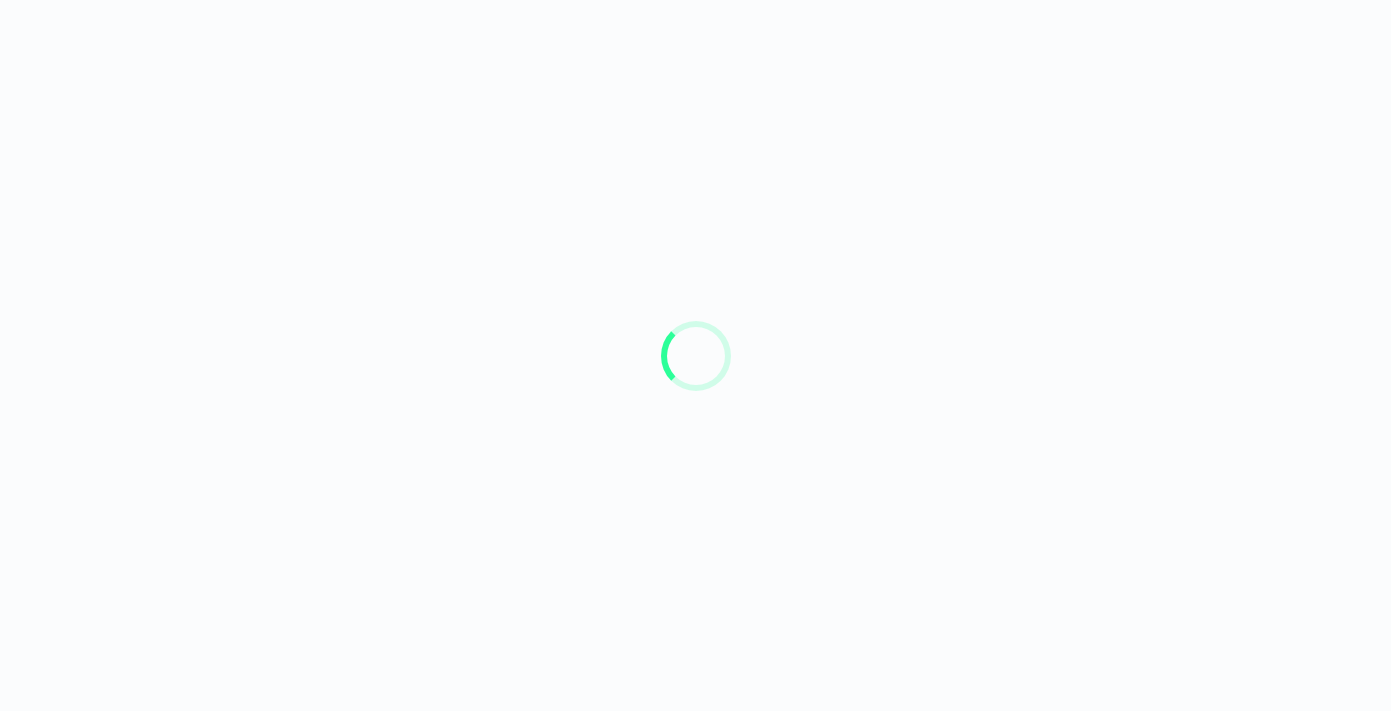 scroll, scrollTop: 0, scrollLeft: 0, axis: both 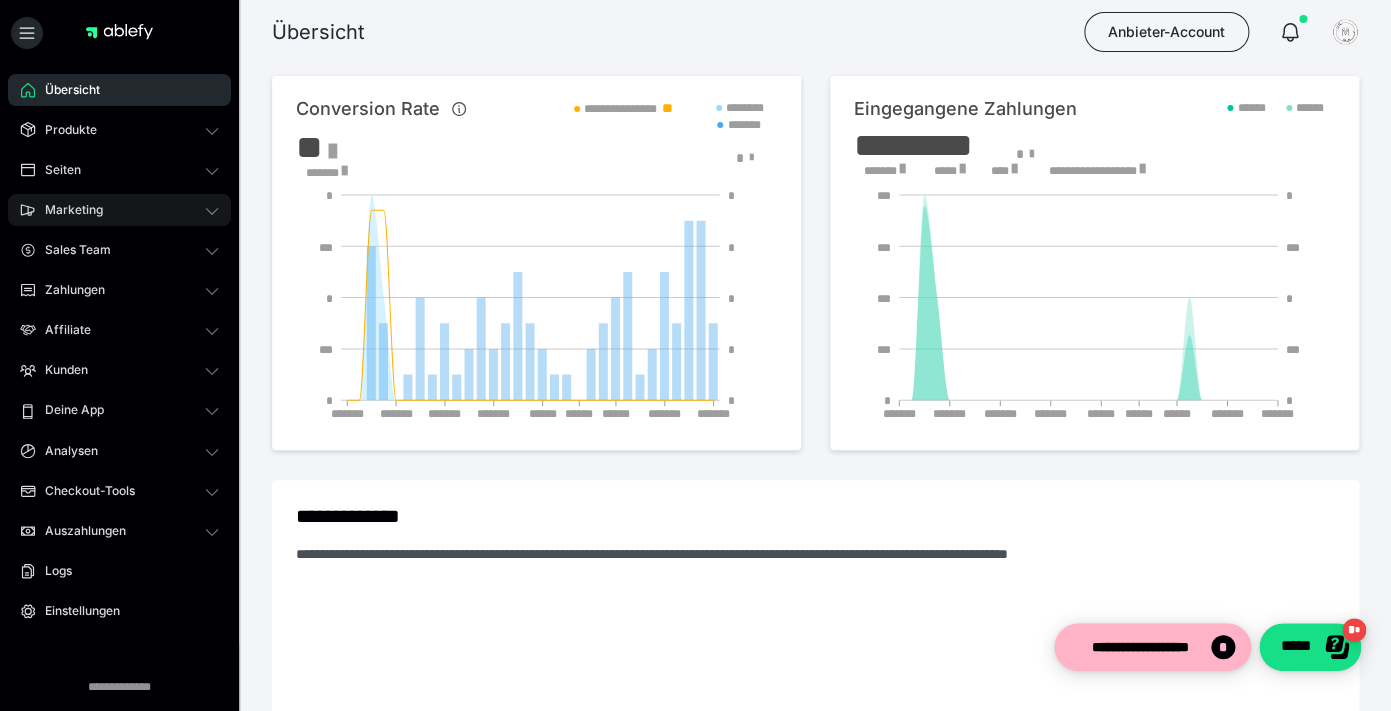 click 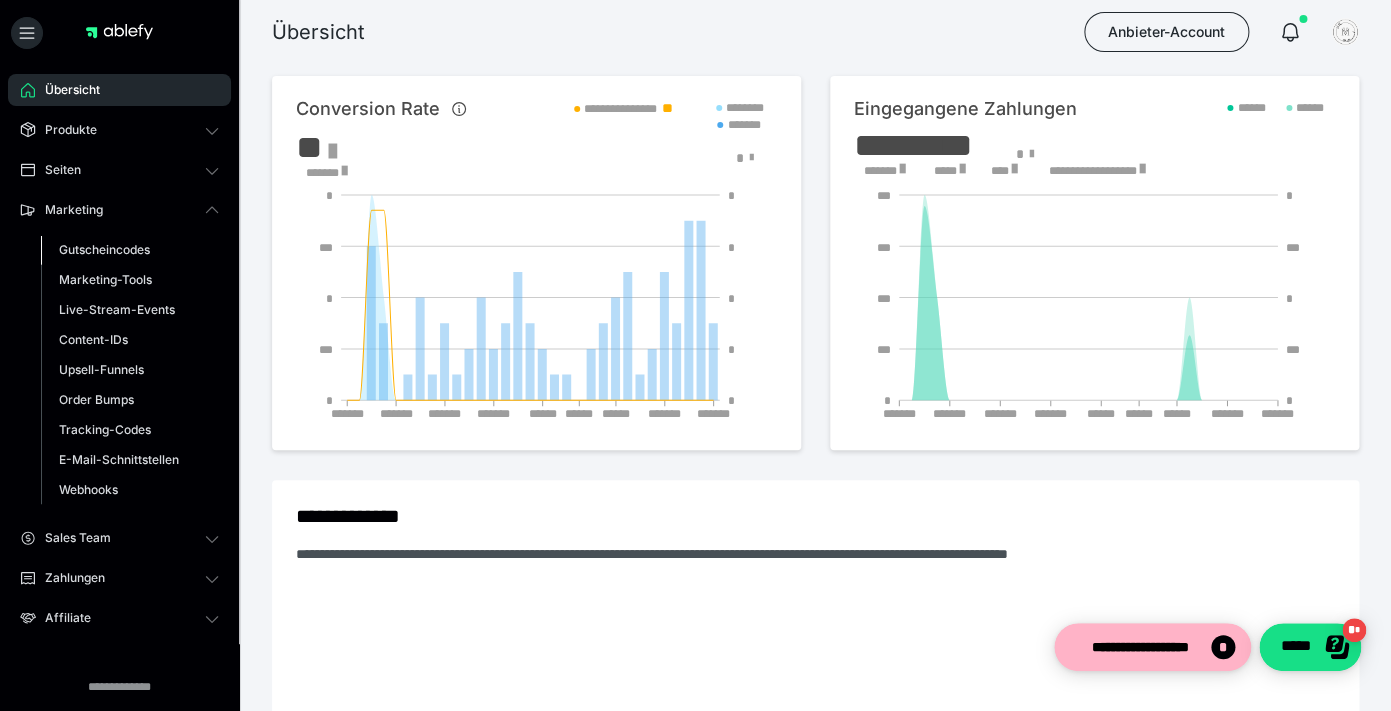 click on "Gutscheincodes" at bounding box center [104, 249] 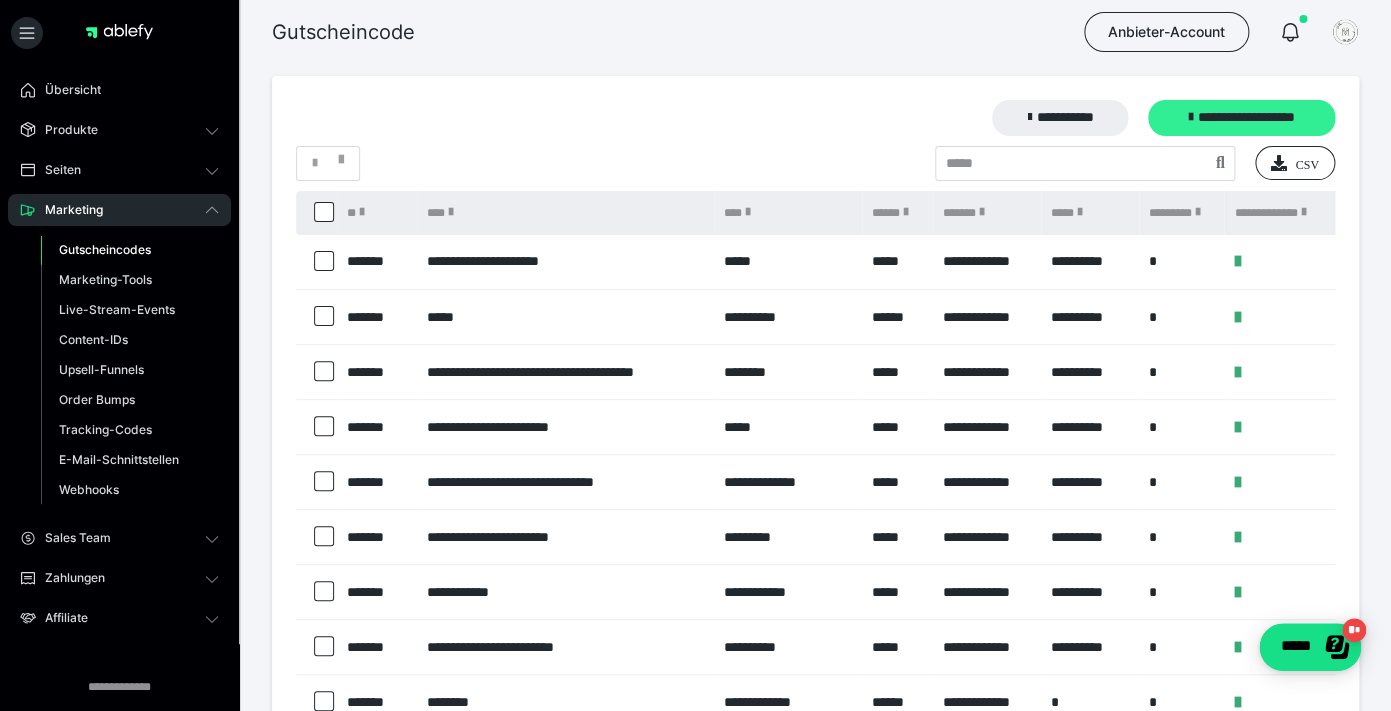 click on "**********" at bounding box center (1241, 118) 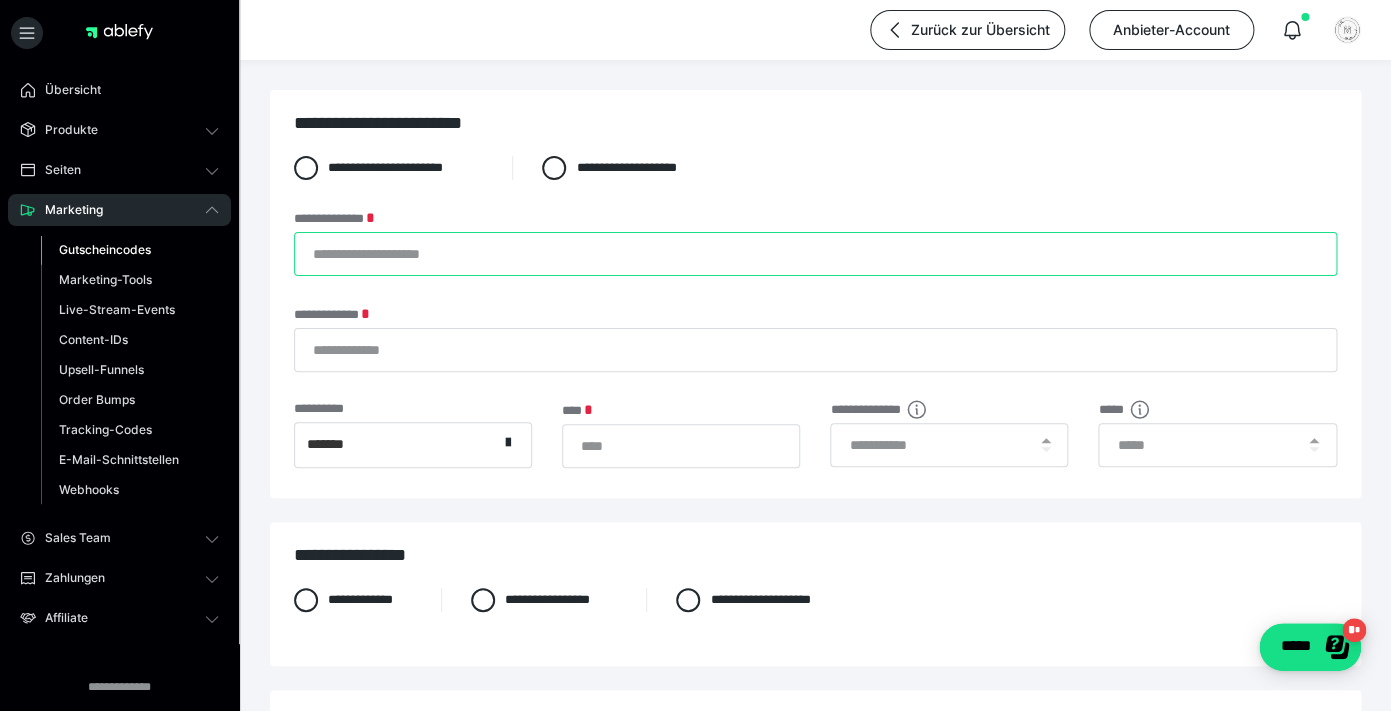click on "**********" at bounding box center [815, 254] 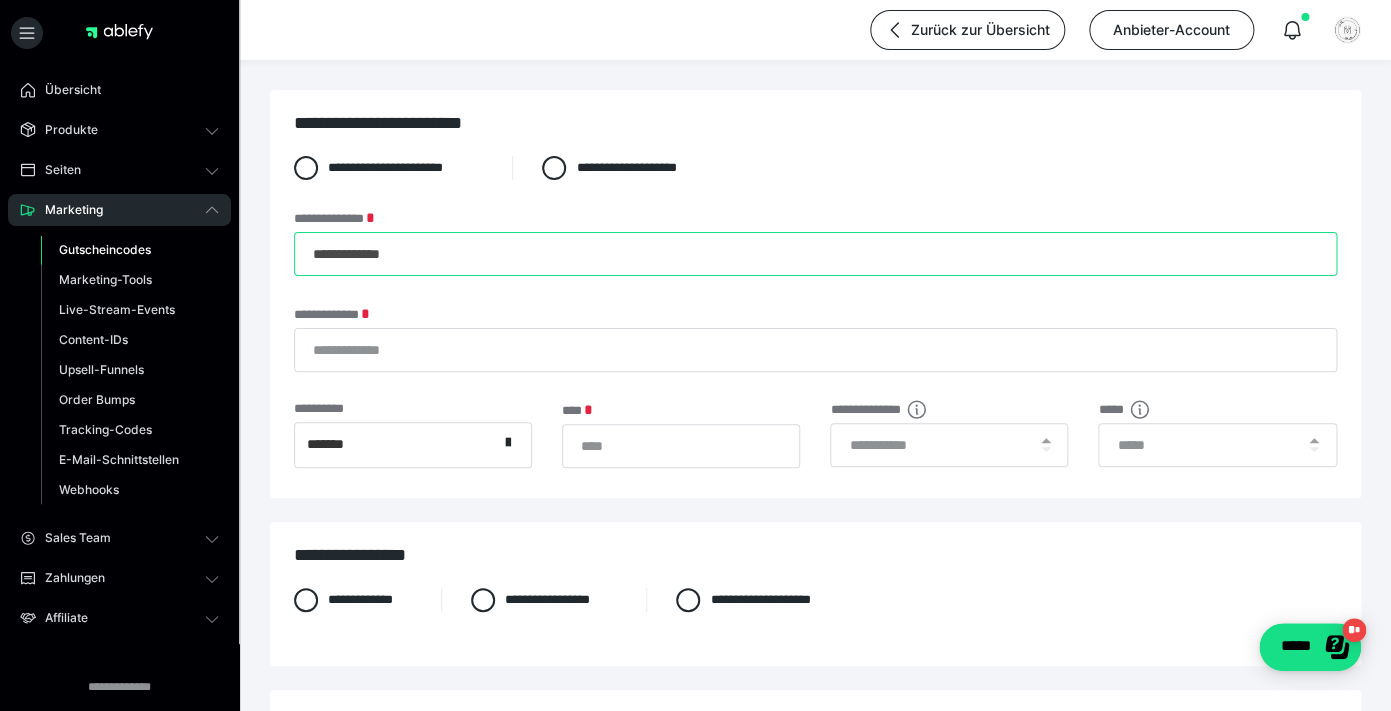 click on "**********" at bounding box center [815, 254] 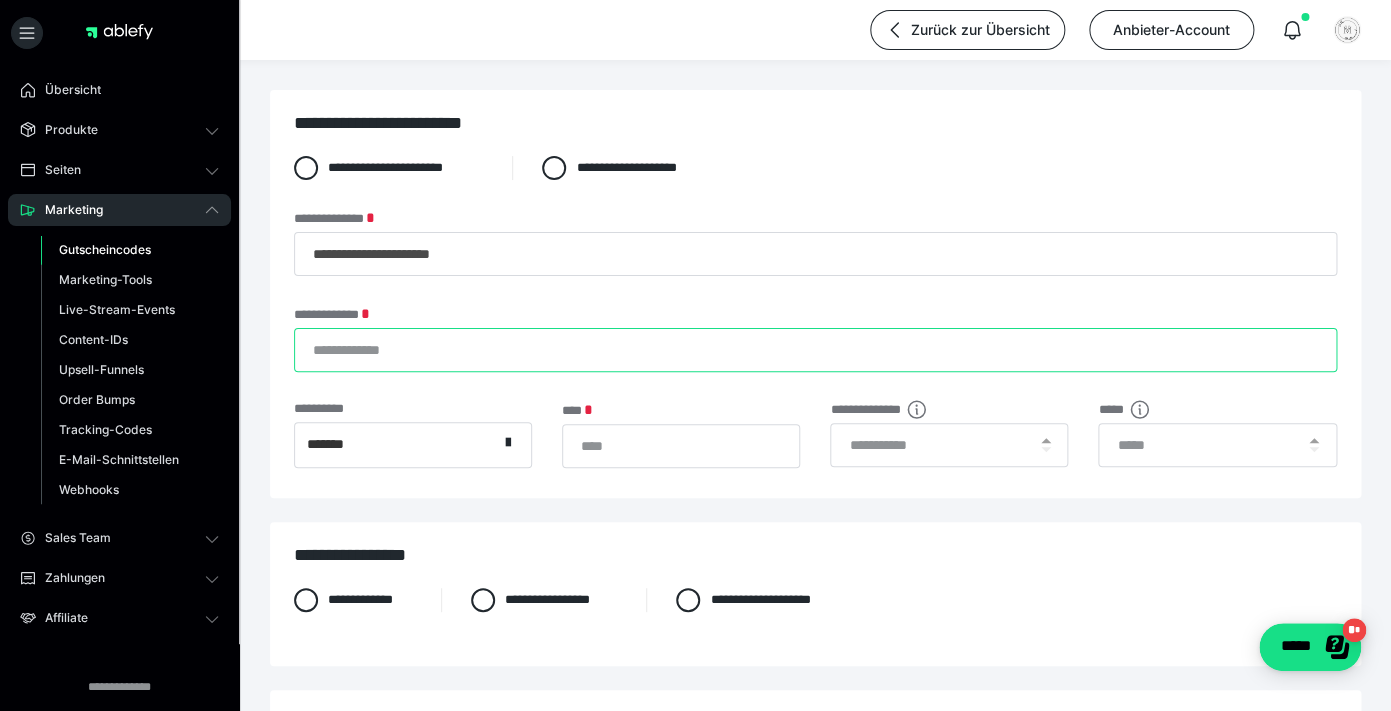 click on "**********" at bounding box center (815, 350) 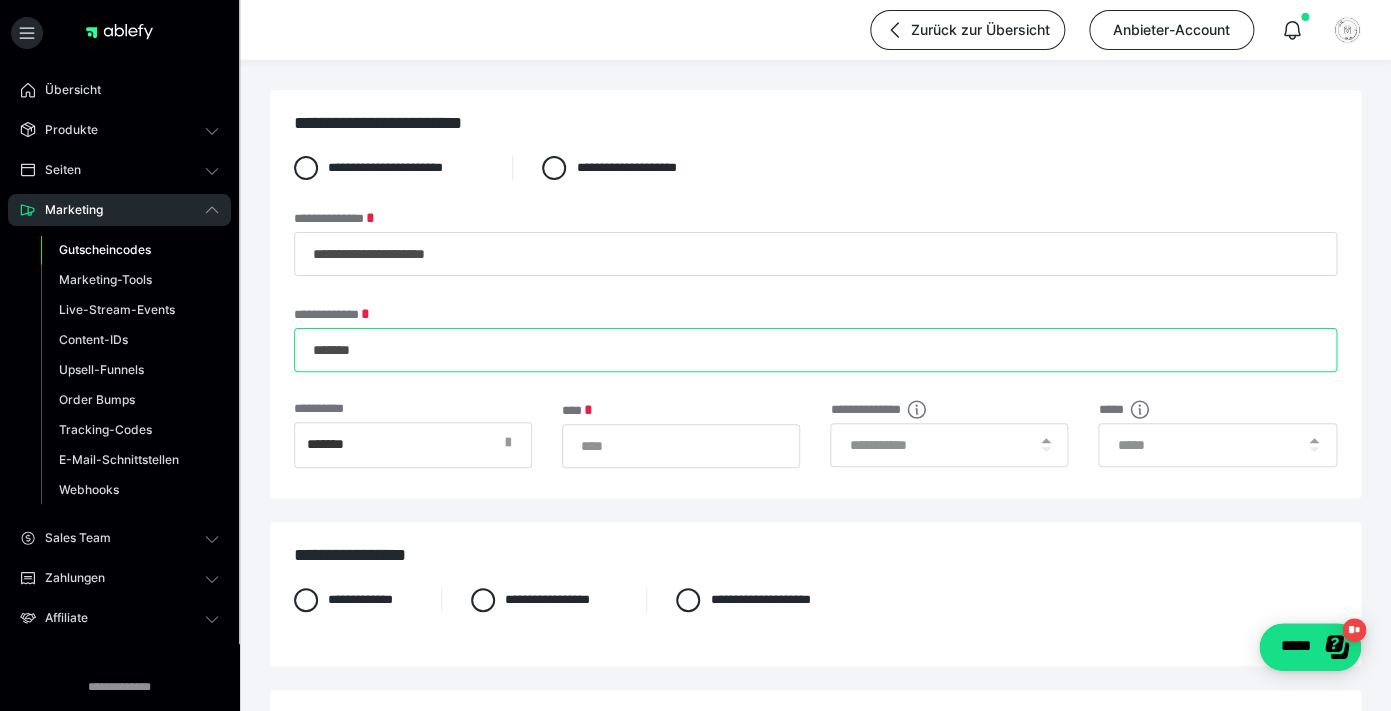 type on "*******" 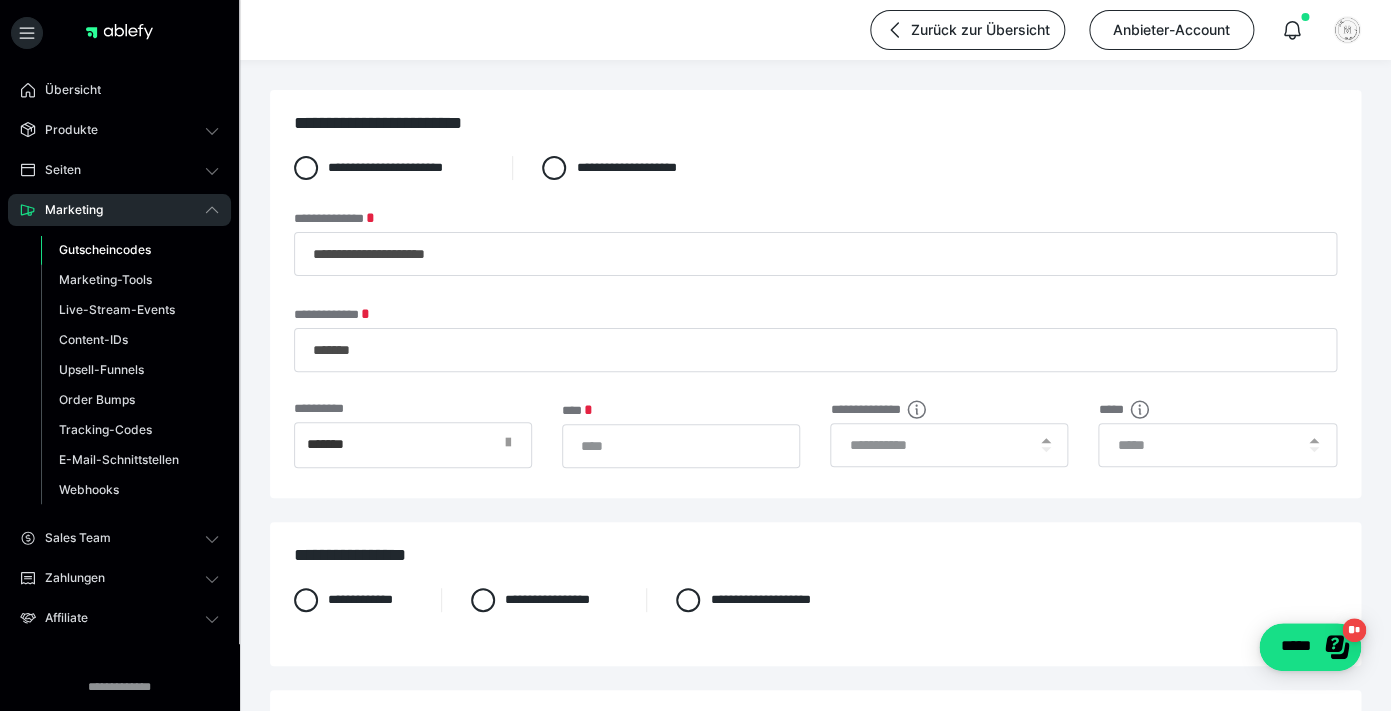 click at bounding box center (514, 445) 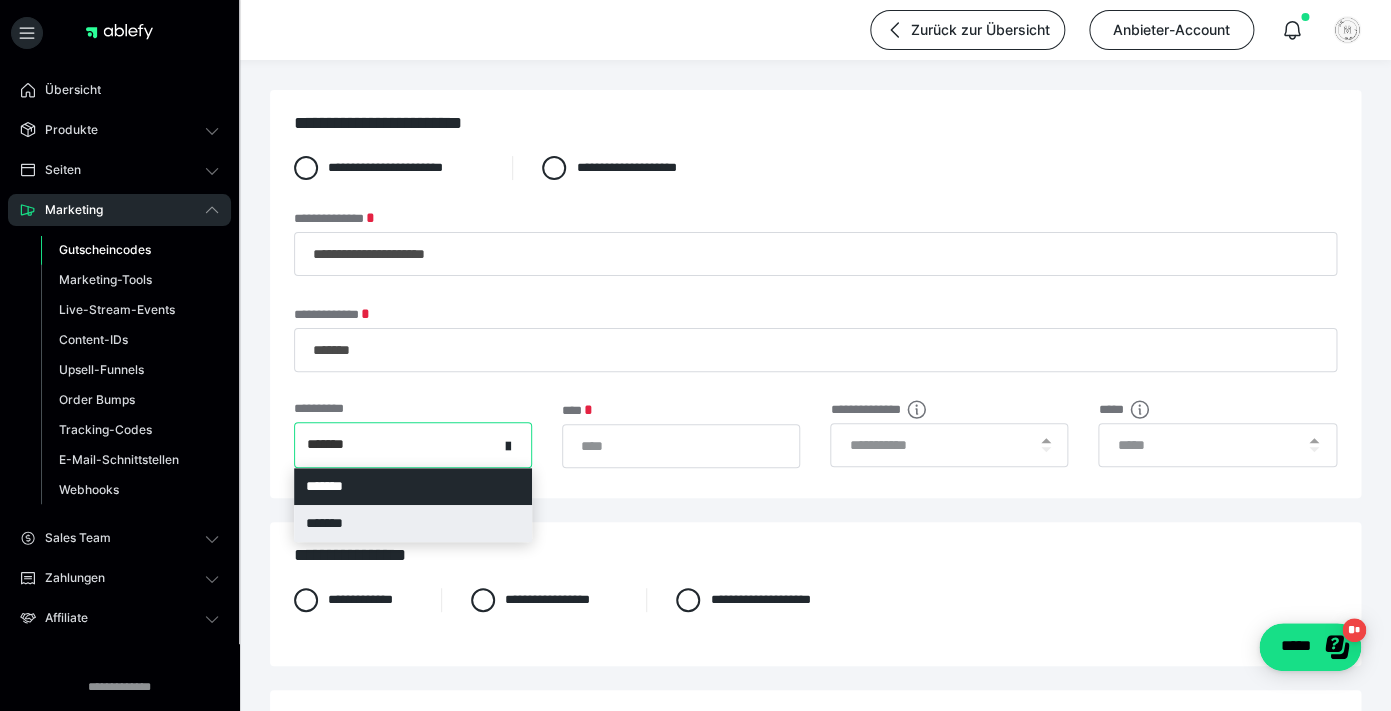 click on "*******" at bounding box center (413, 523) 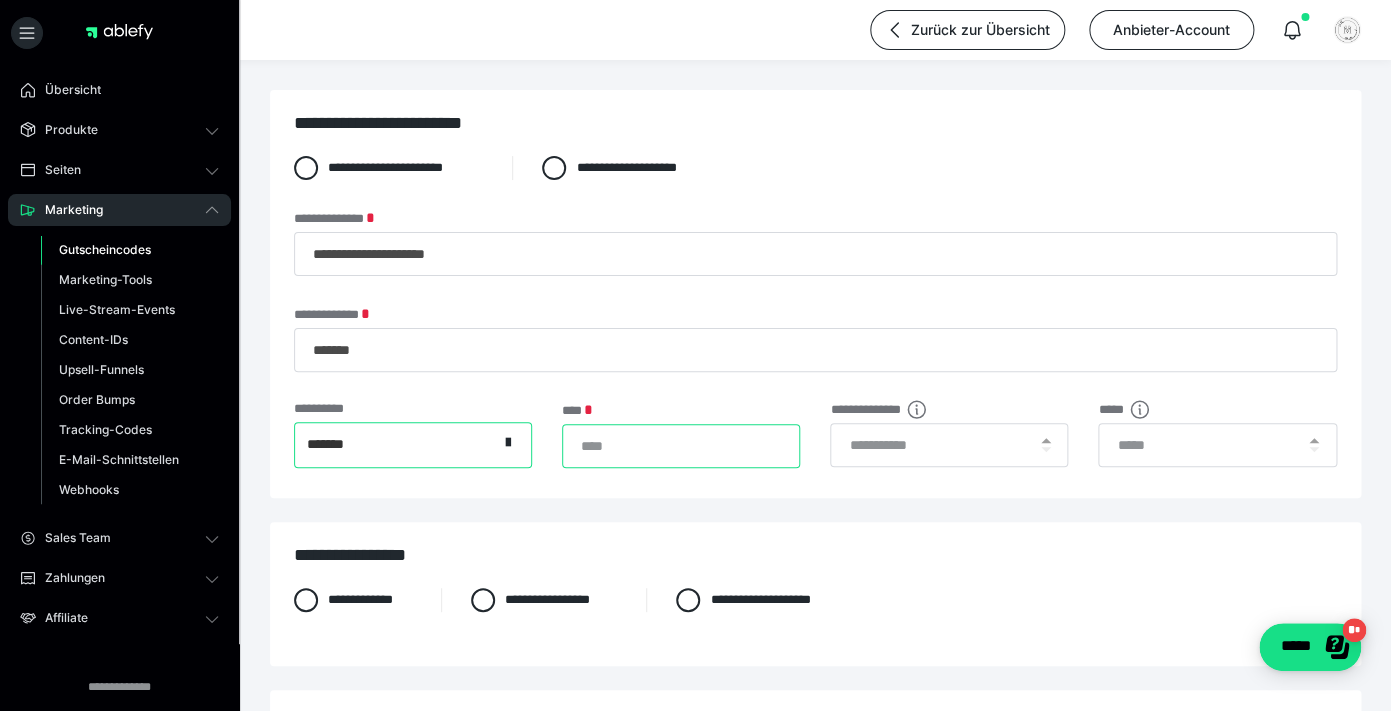 click on "*" at bounding box center [681, 446] 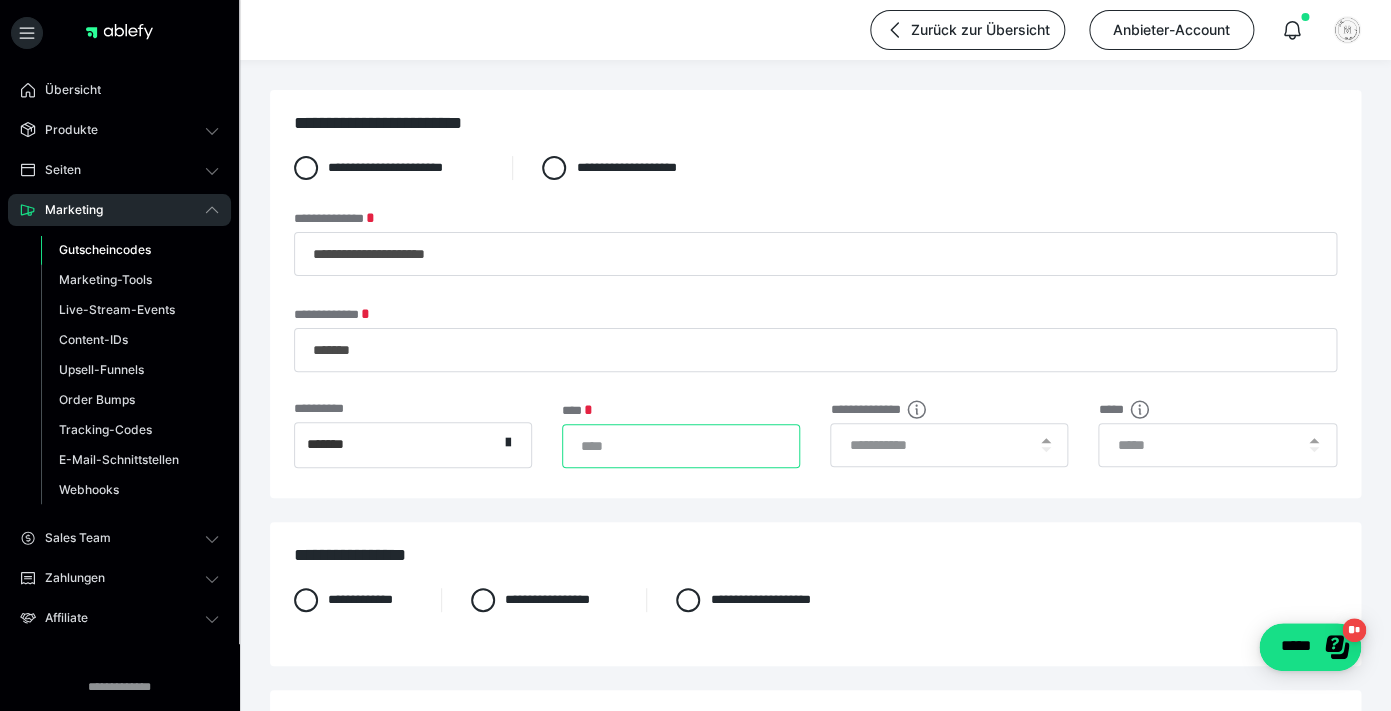 type on "*" 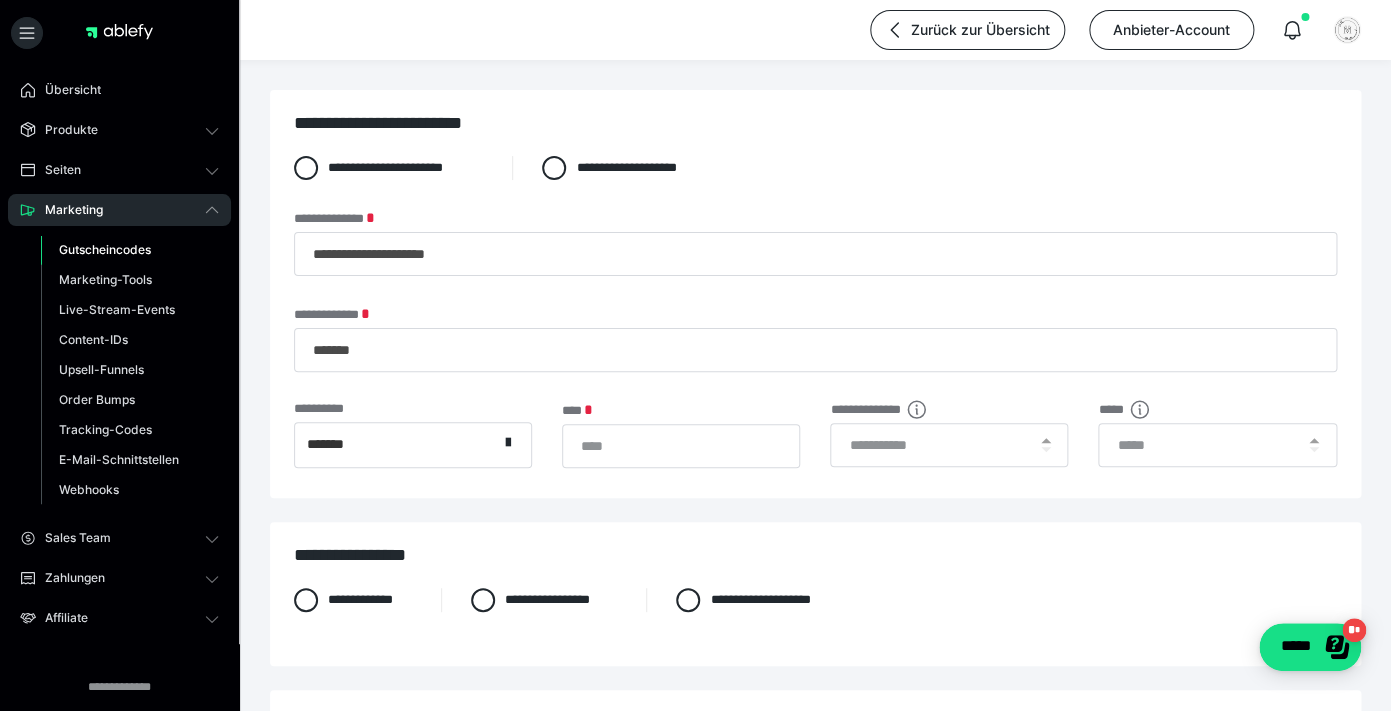 click on "**********" at bounding box center (815, 618) 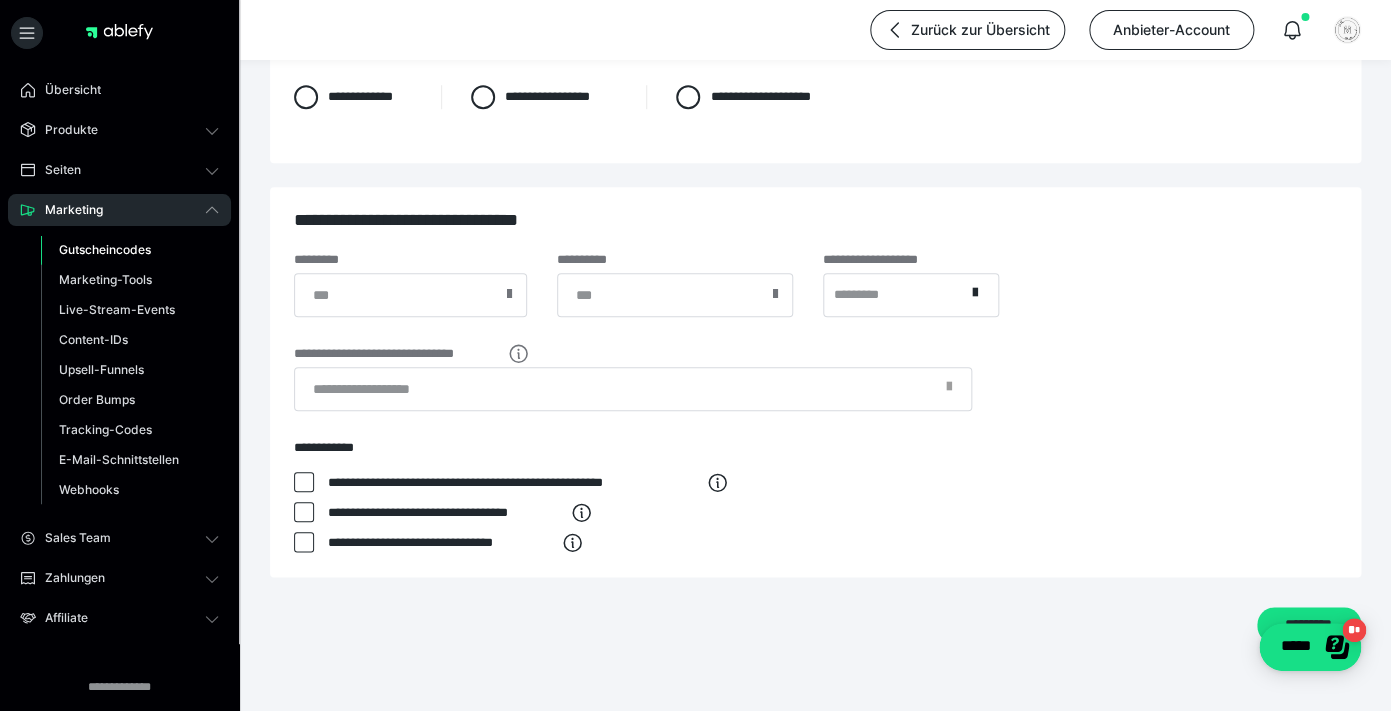 scroll, scrollTop: 541, scrollLeft: 0, axis: vertical 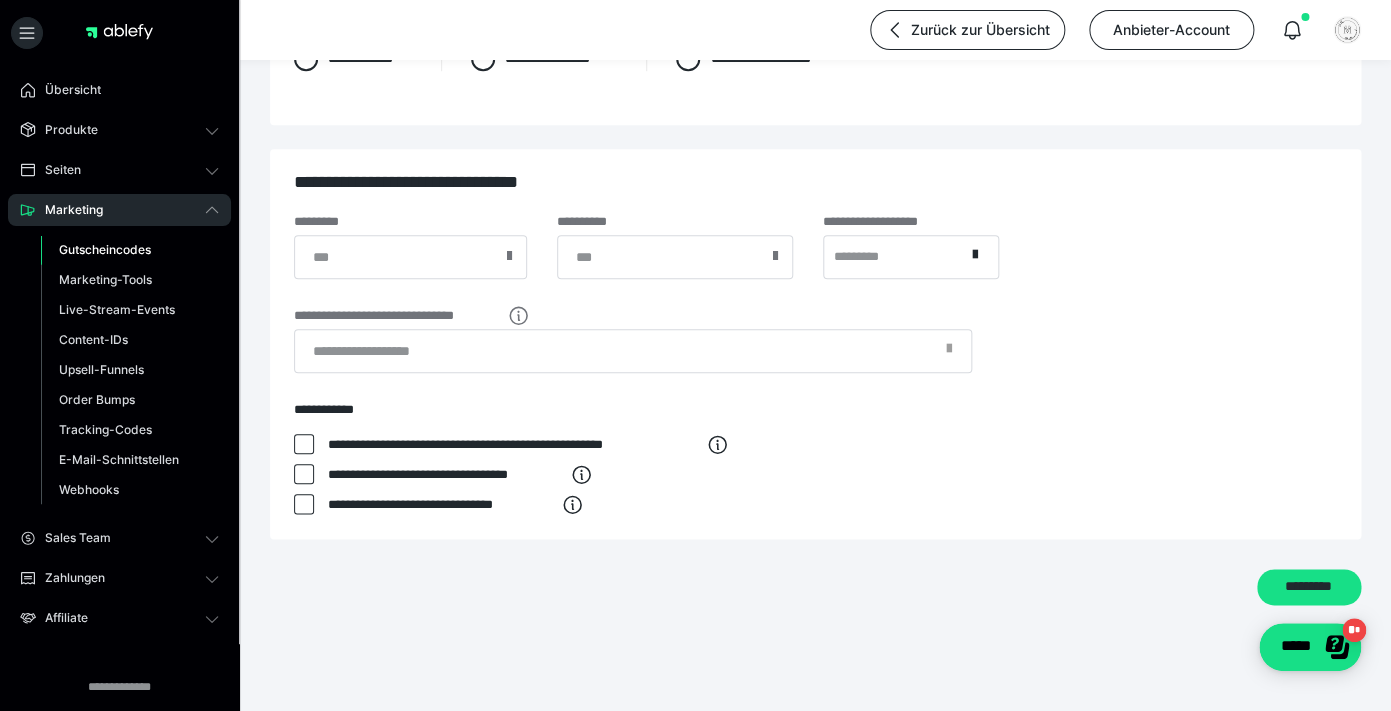 click at bounding box center (304, 444) 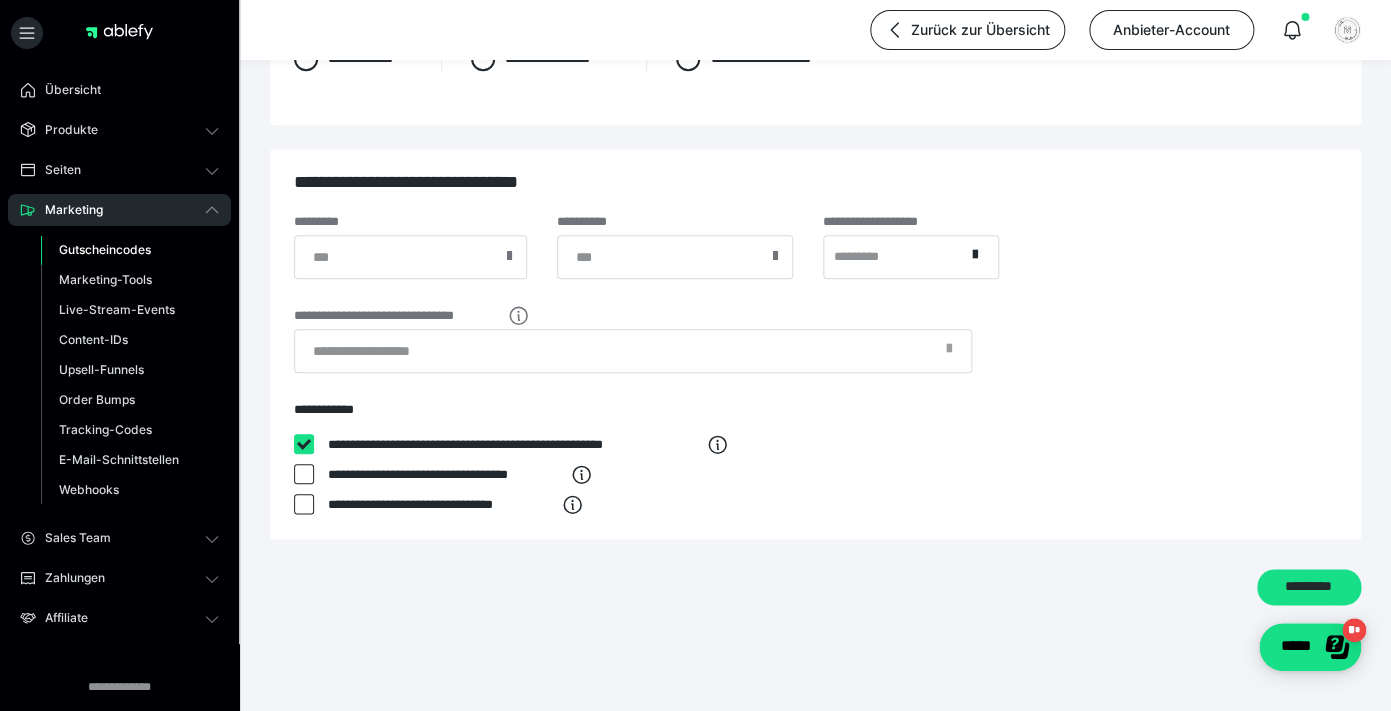 checkbox on "****" 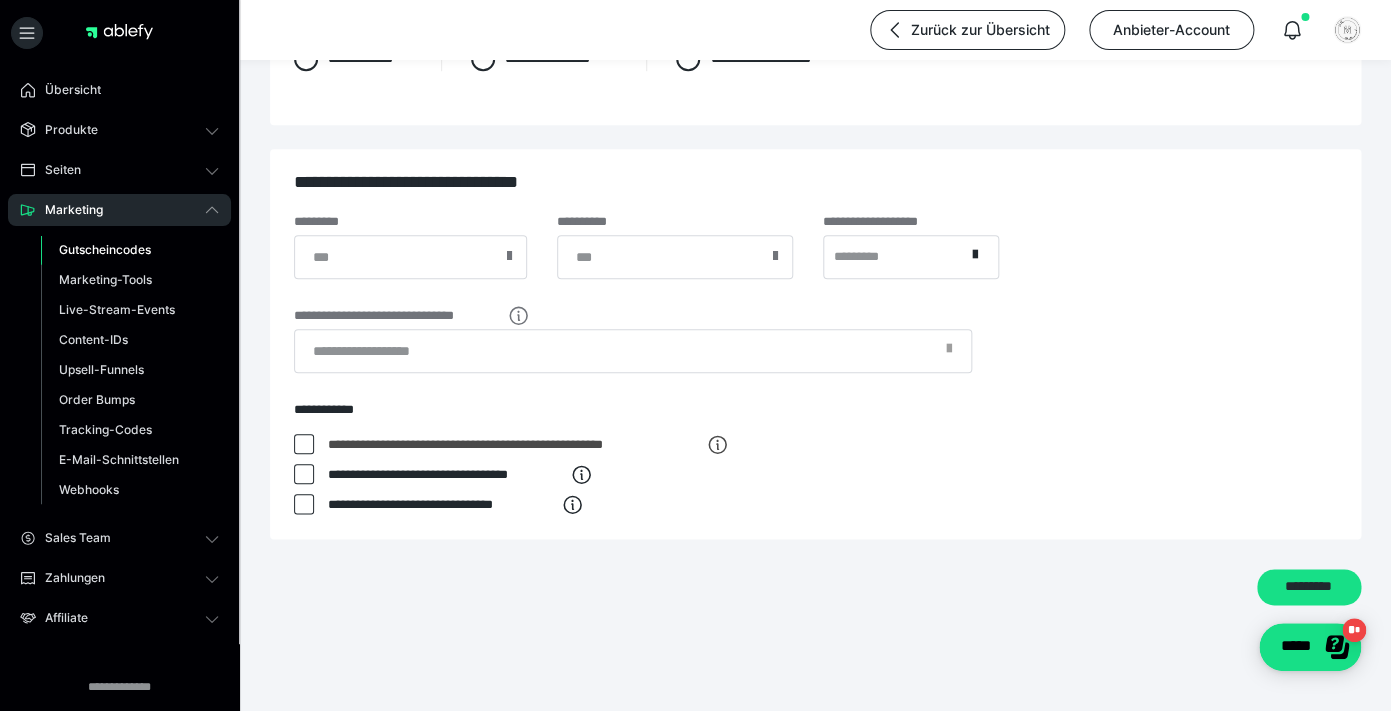 click at bounding box center [304, 474] 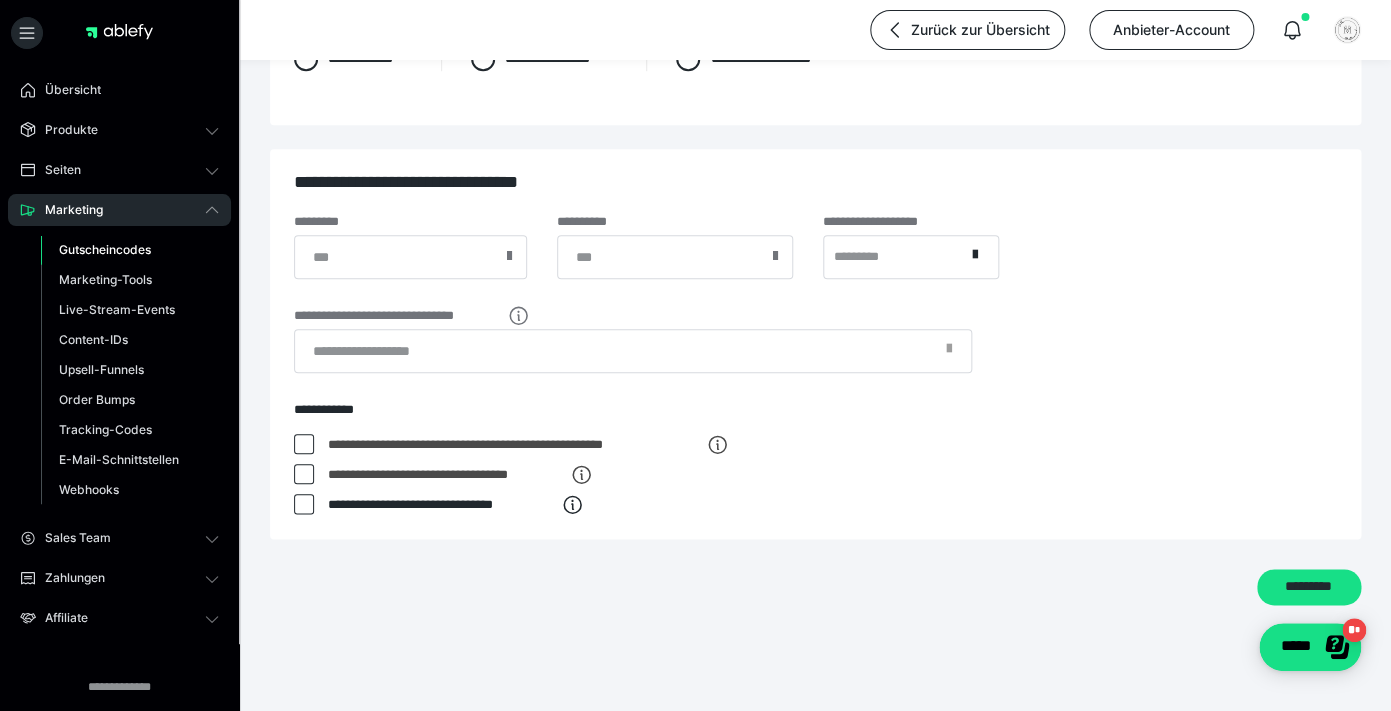 click on "**********" at bounding box center [443, 479] 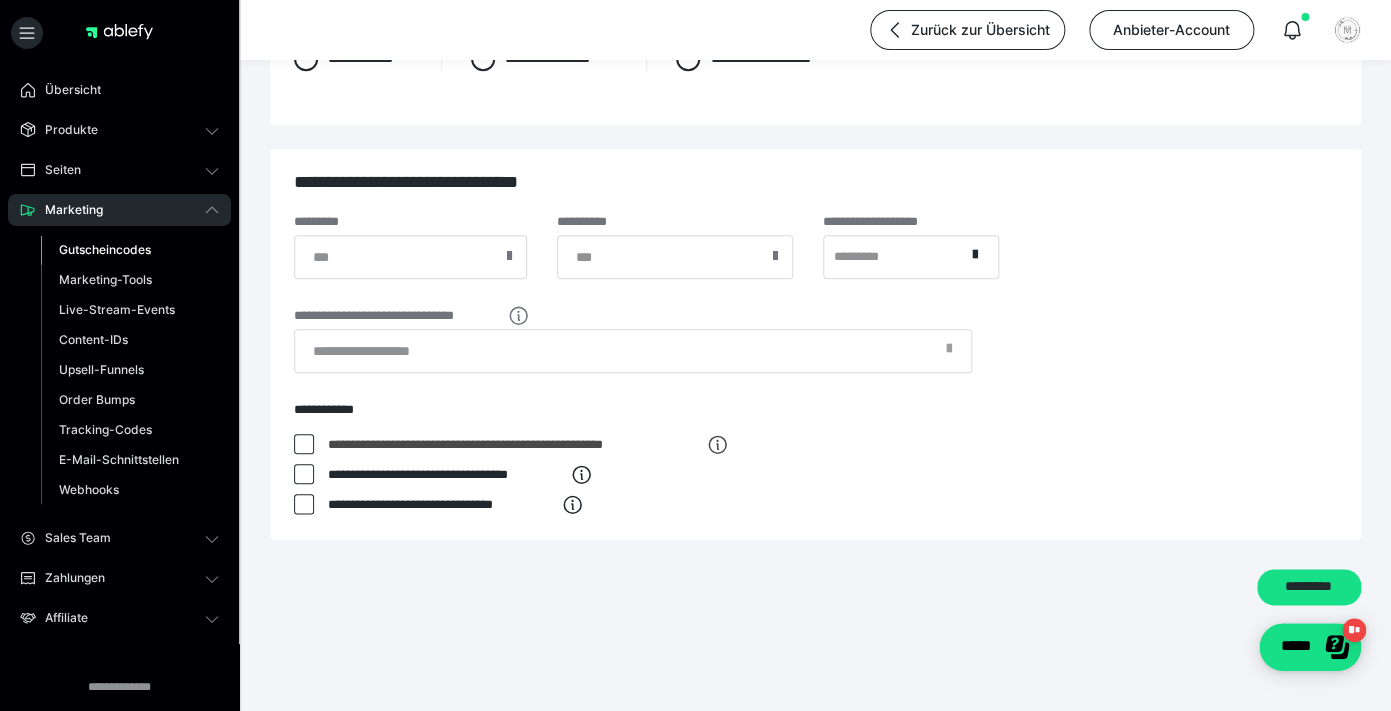 click at bounding box center [304, 504] 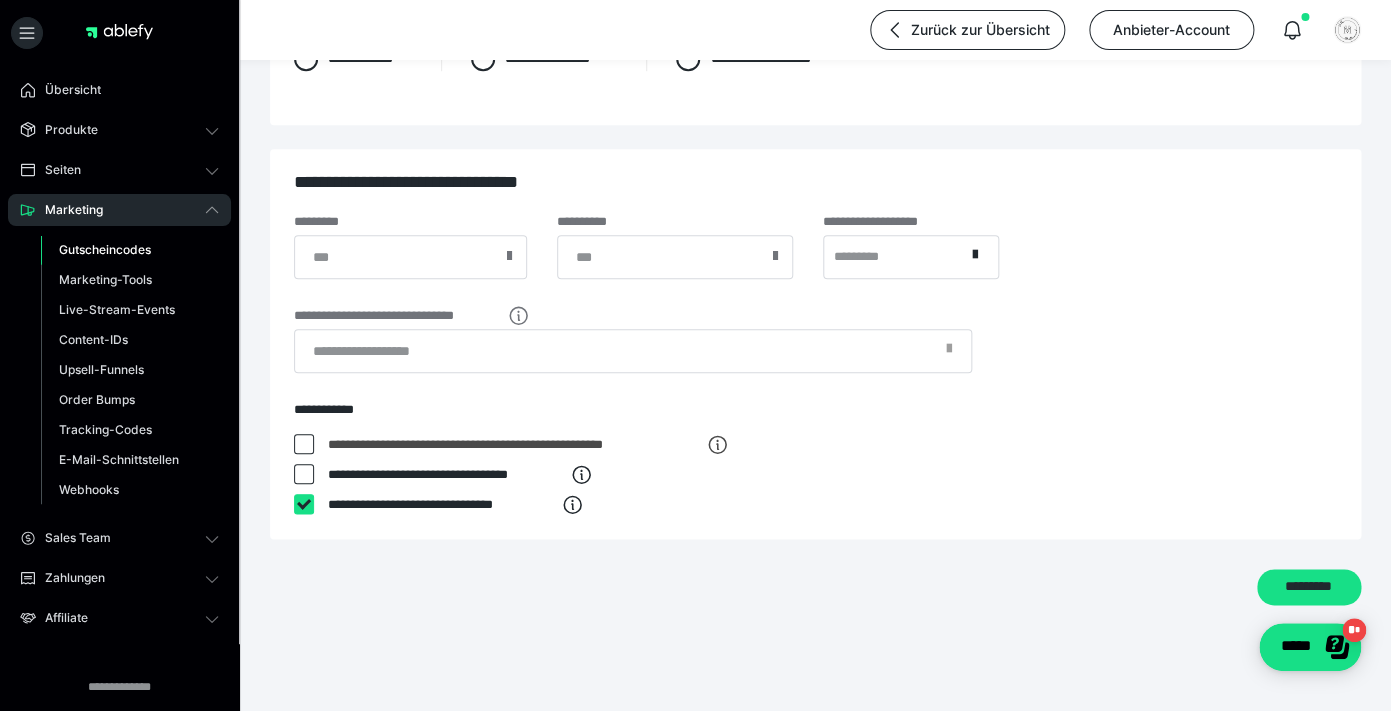 checkbox on "****" 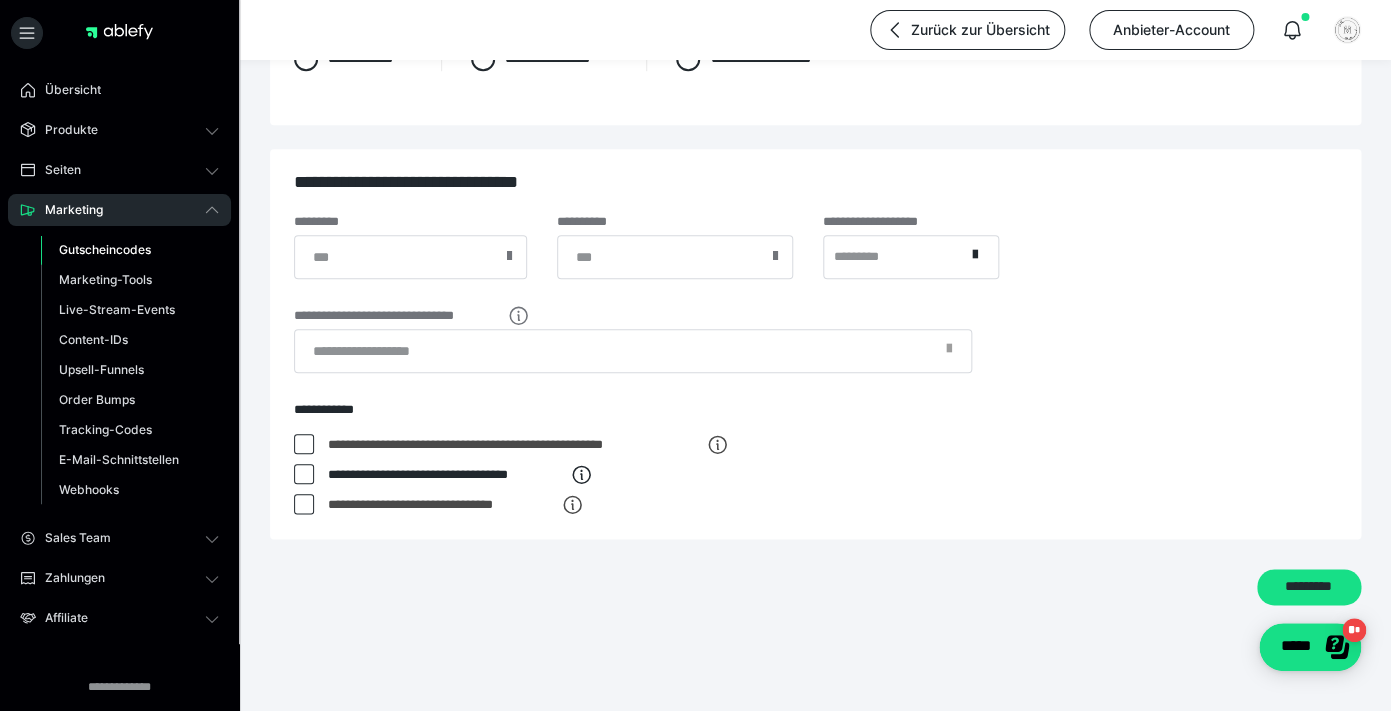 click at bounding box center [304, 474] 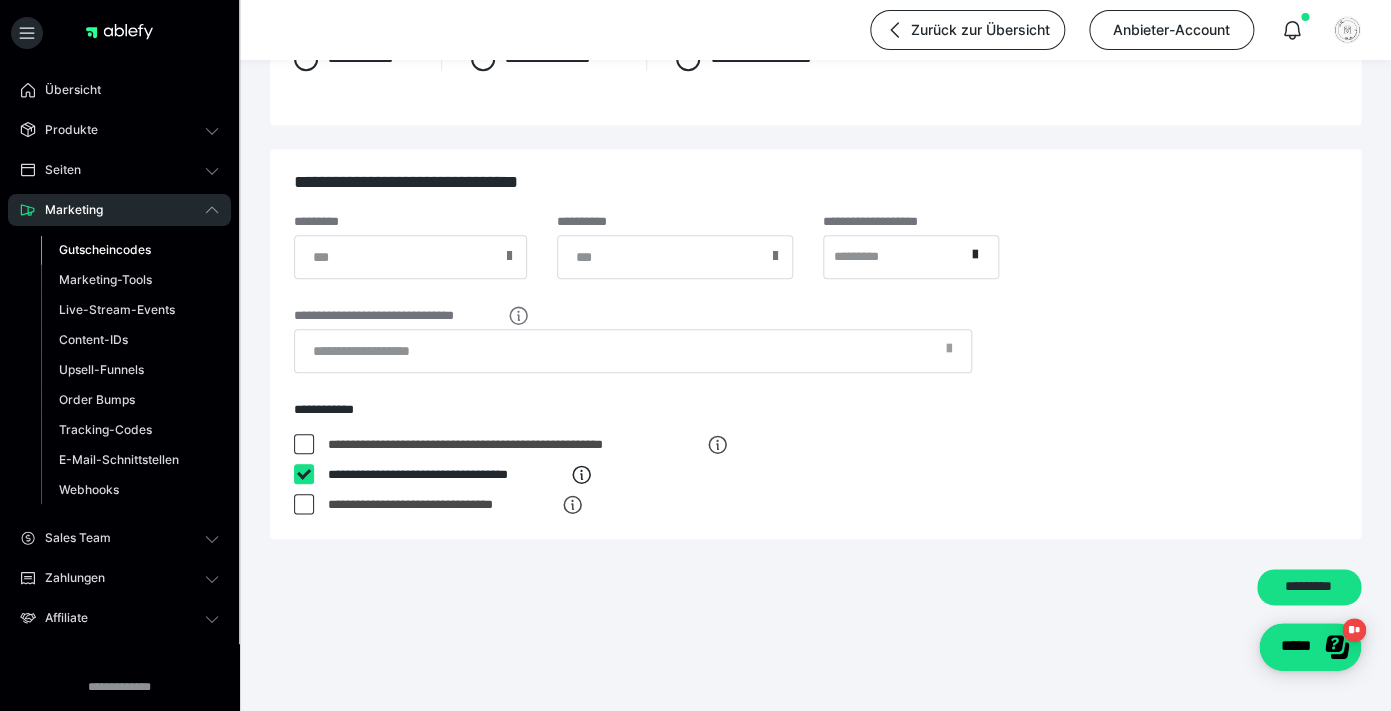 checkbox on "****" 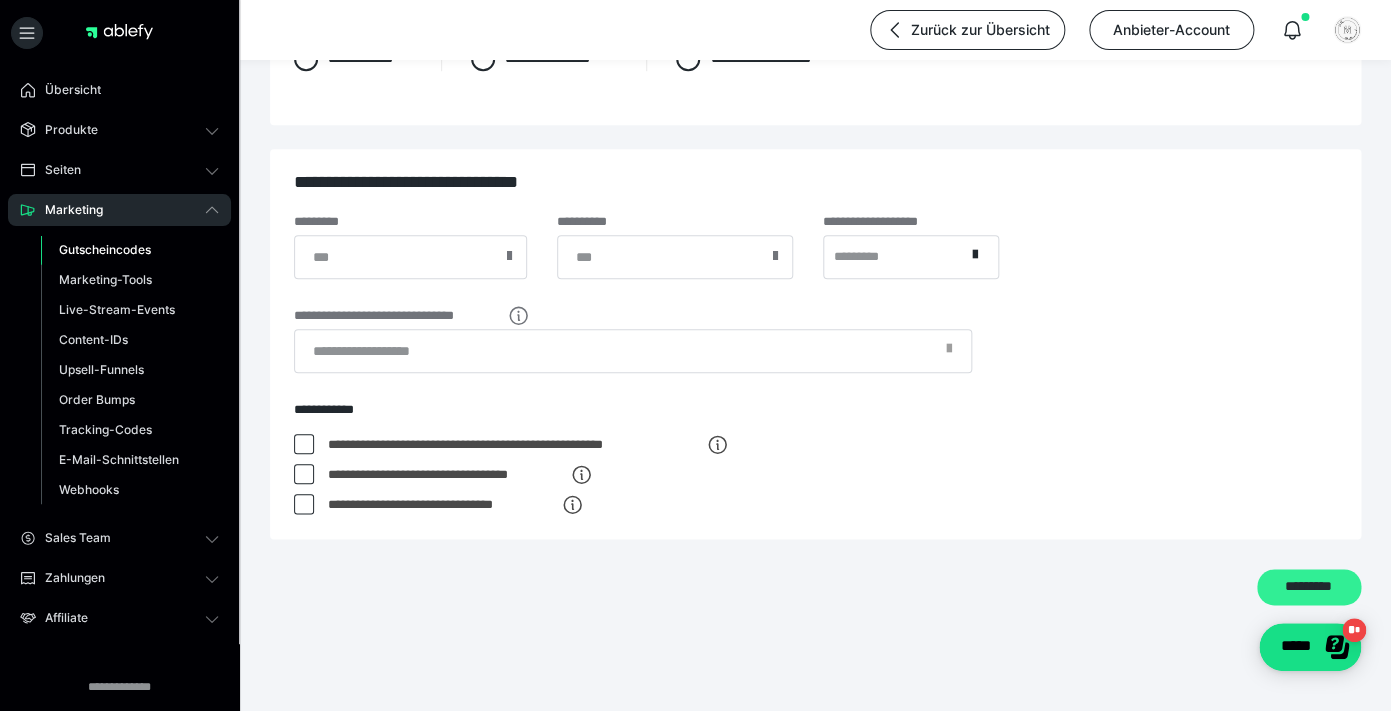 click on "*********" at bounding box center [1309, 587] 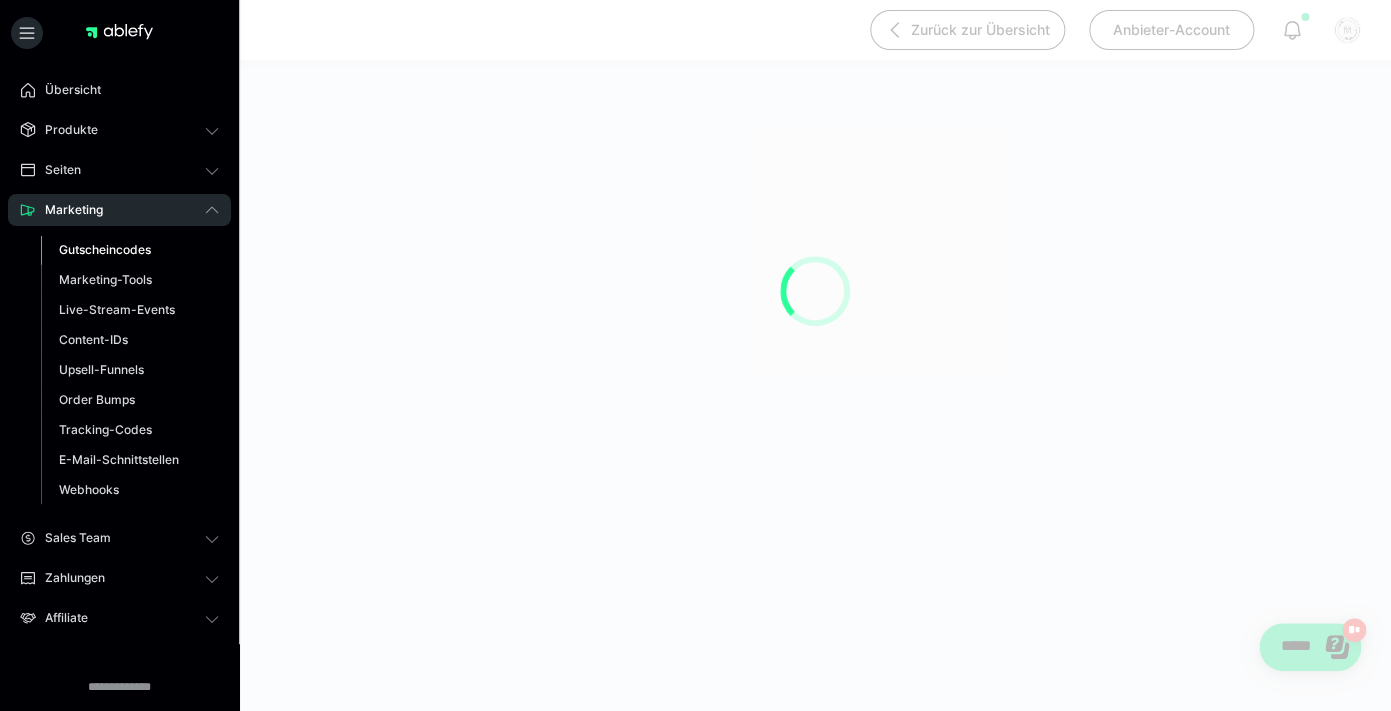 scroll, scrollTop: 190, scrollLeft: 0, axis: vertical 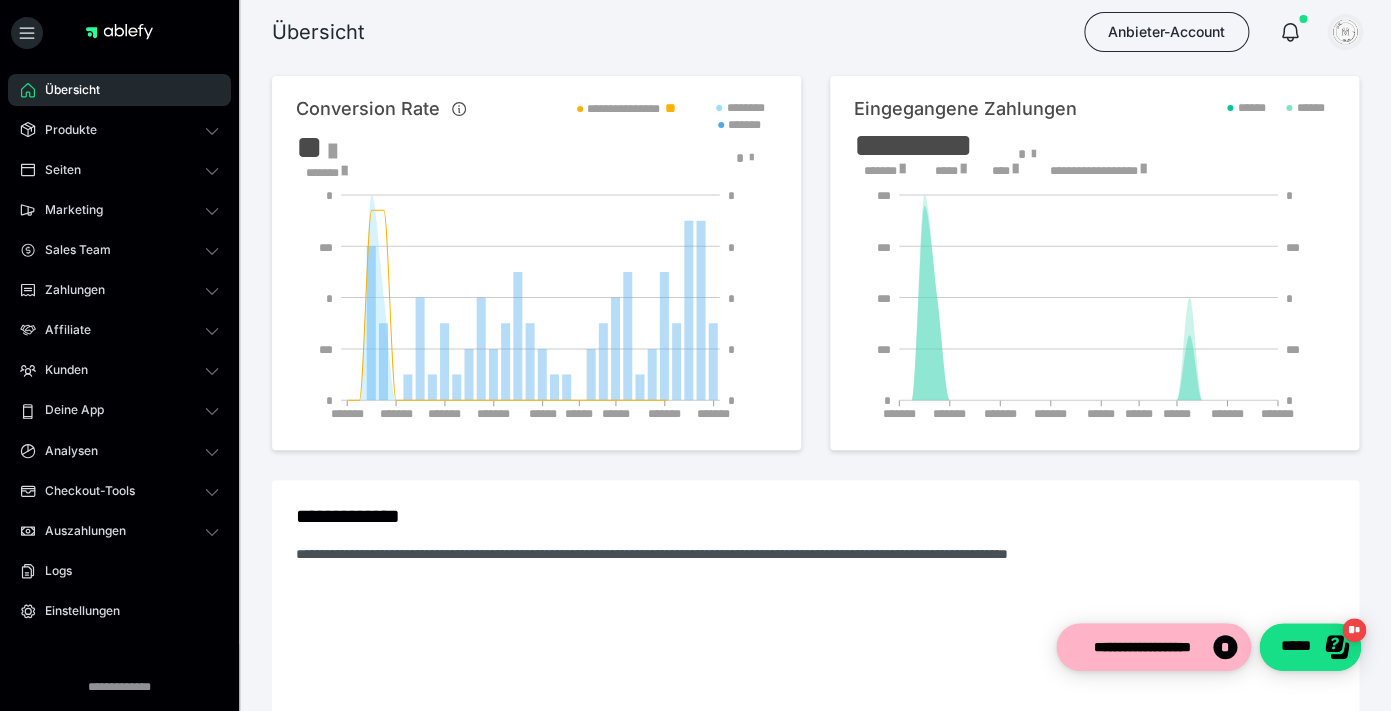 click at bounding box center [1345, 32] 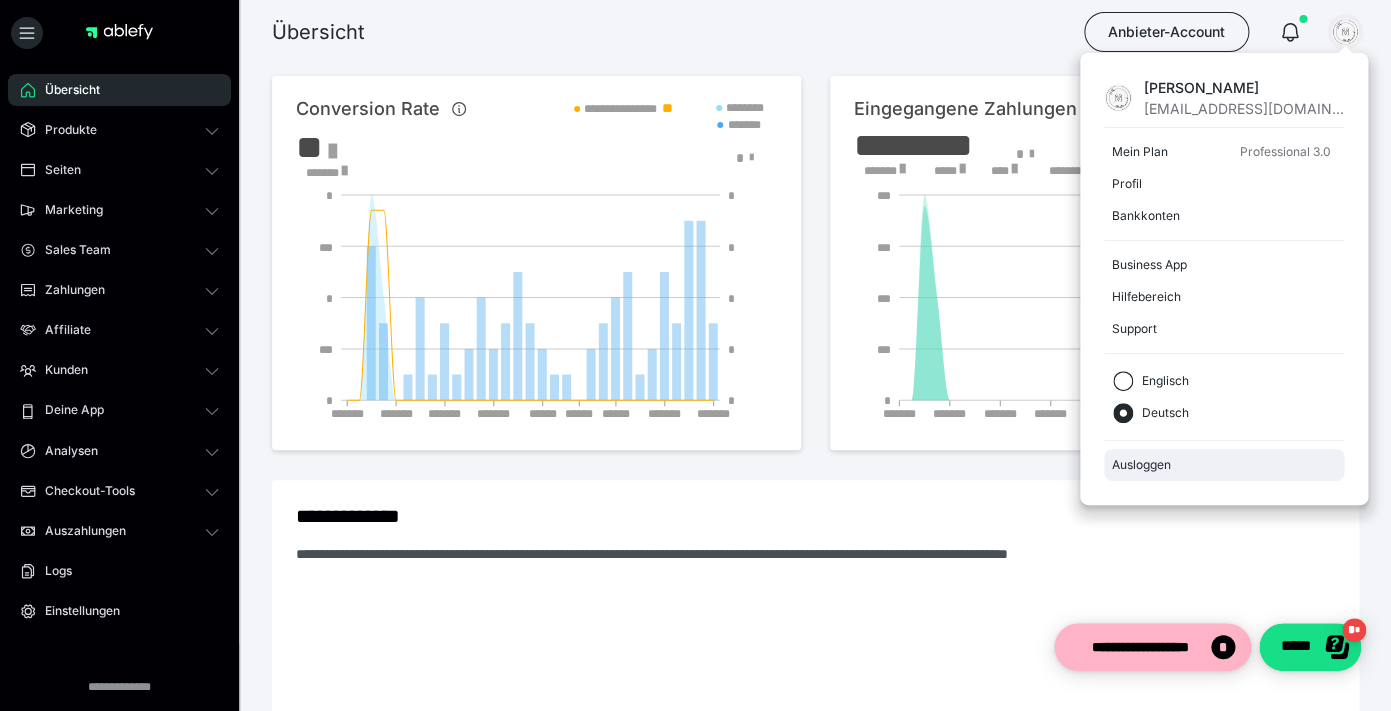 click on "Ausloggen" at bounding box center [1224, 465] 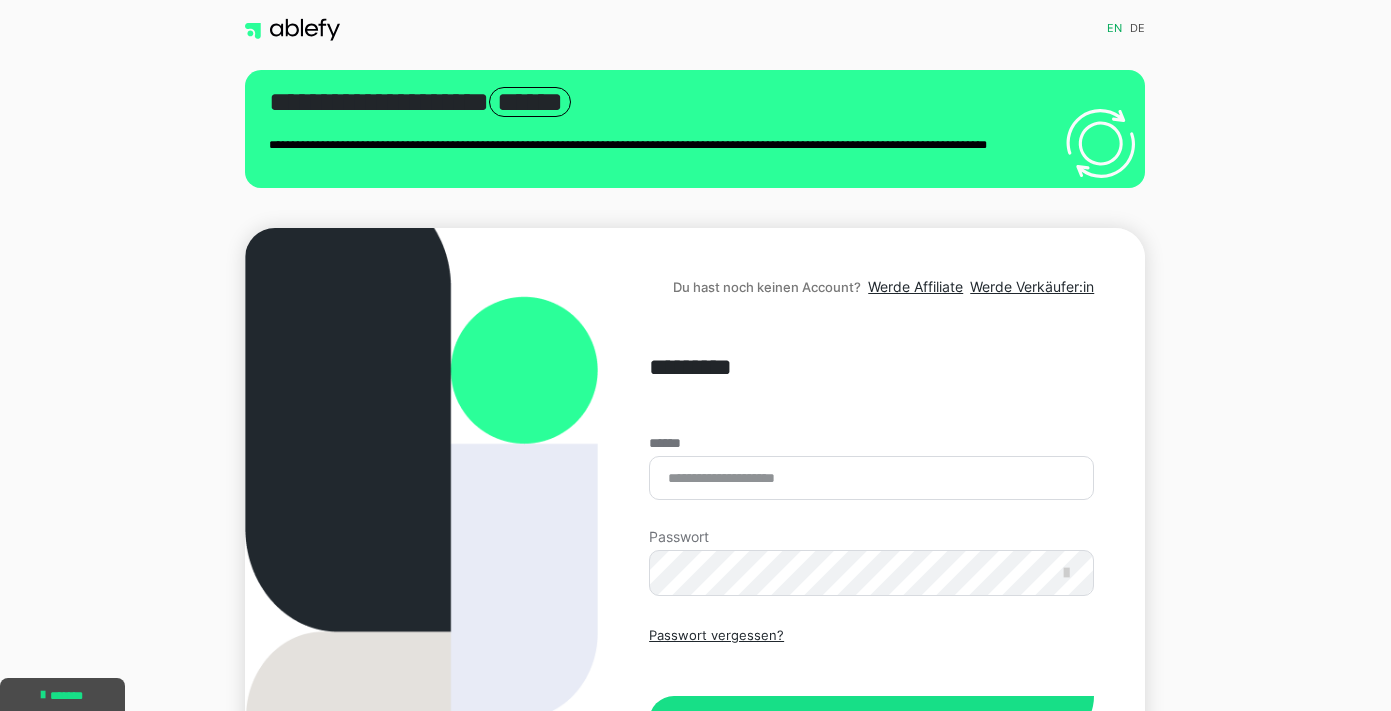 scroll, scrollTop: 0, scrollLeft: 0, axis: both 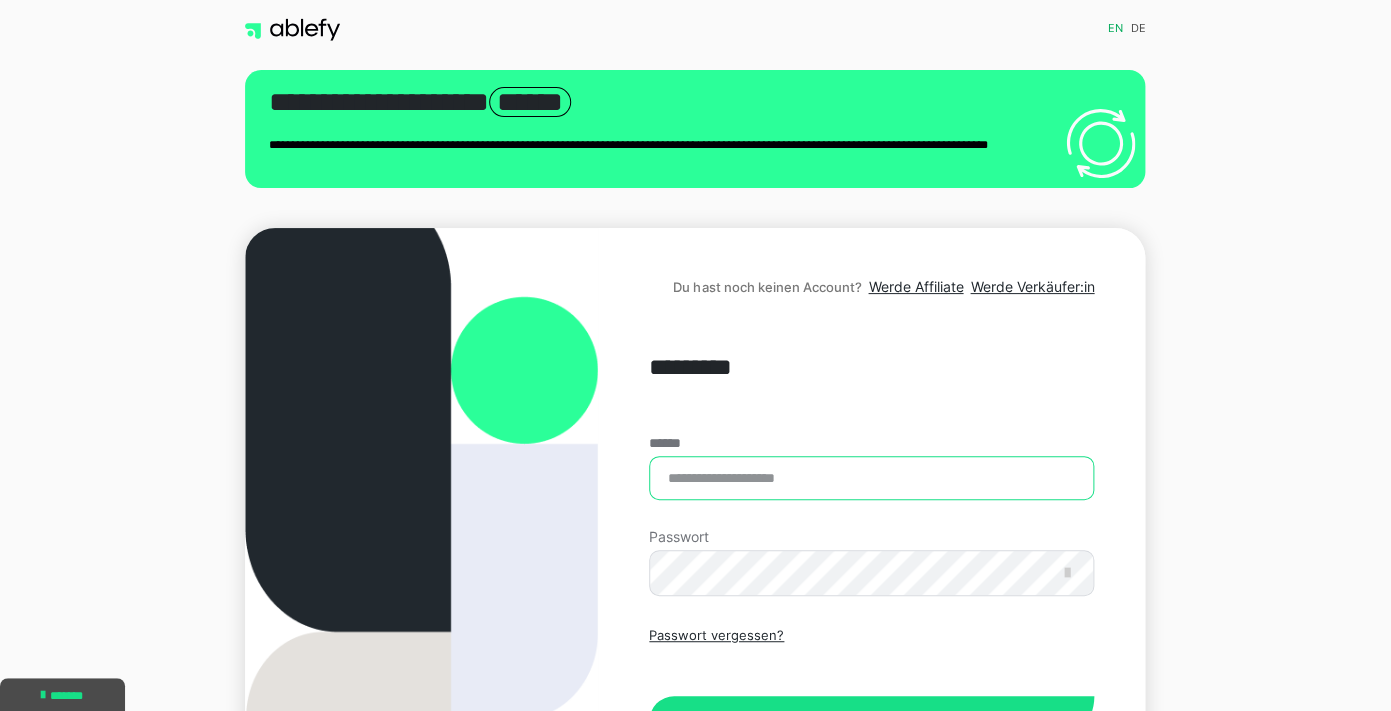 click on "******" at bounding box center (871, 478) 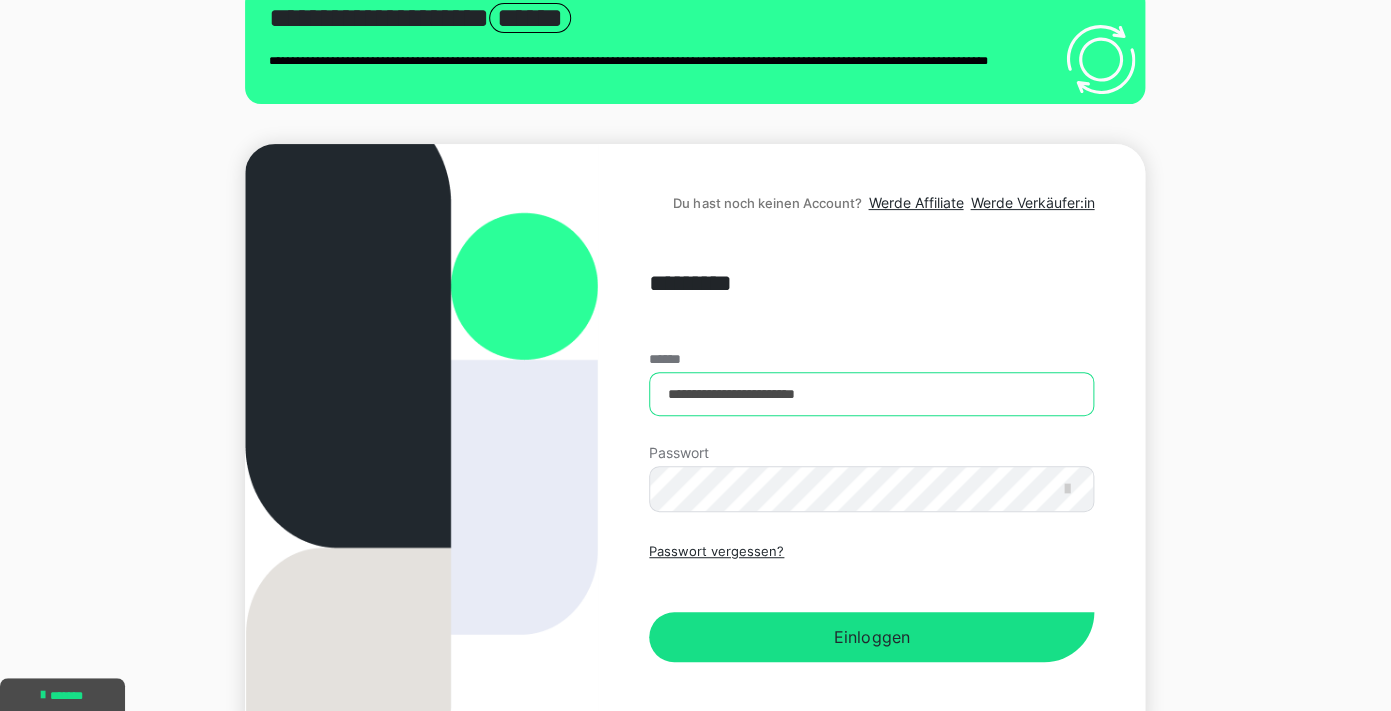 scroll, scrollTop: 142, scrollLeft: 0, axis: vertical 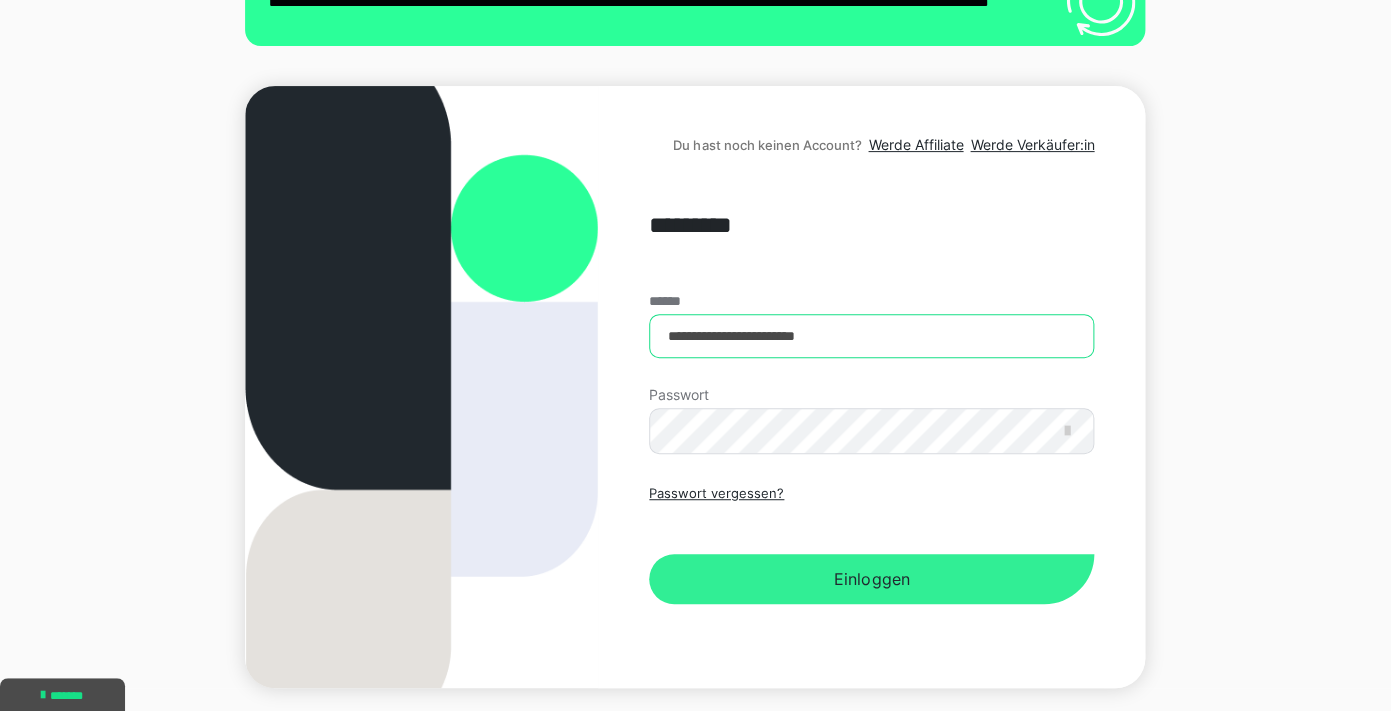 type on "**********" 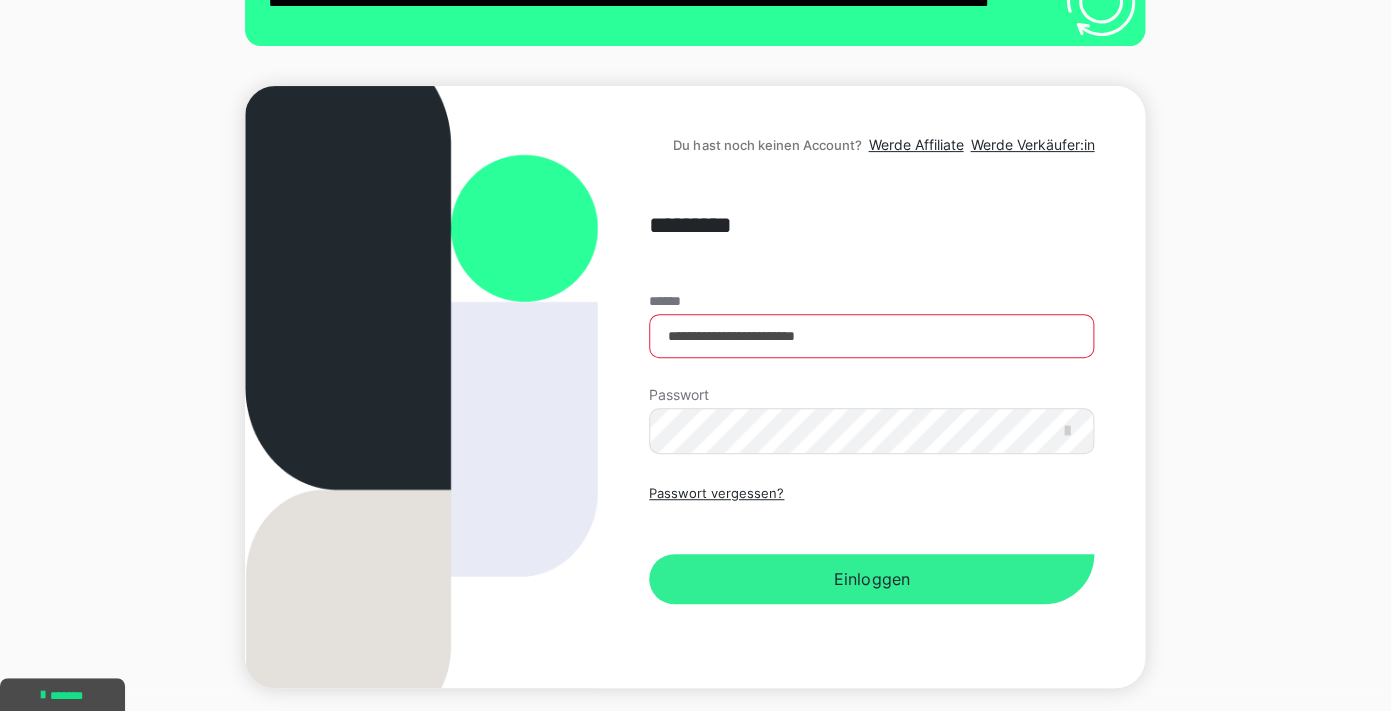 click on "Einloggen" at bounding box center (871, 579) 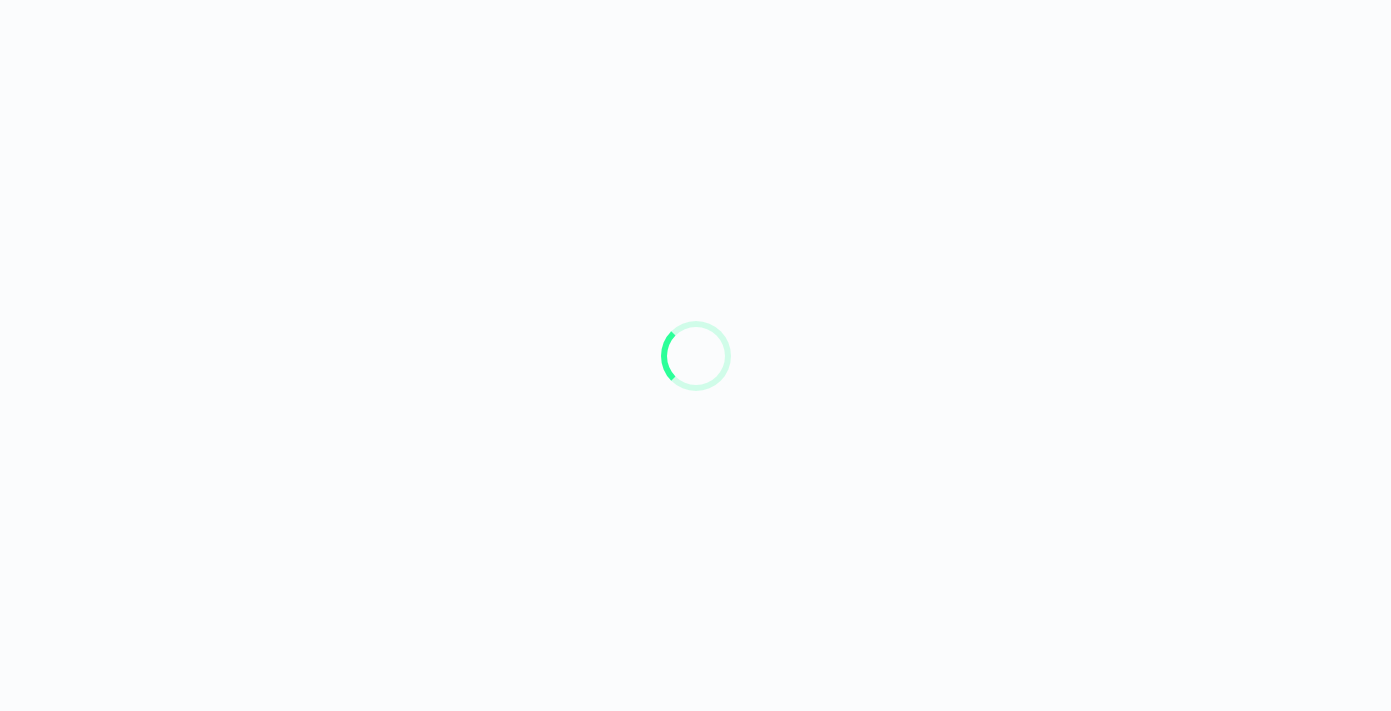 scroll, scrollTop: 0, scrollLeft: 0, axis: both 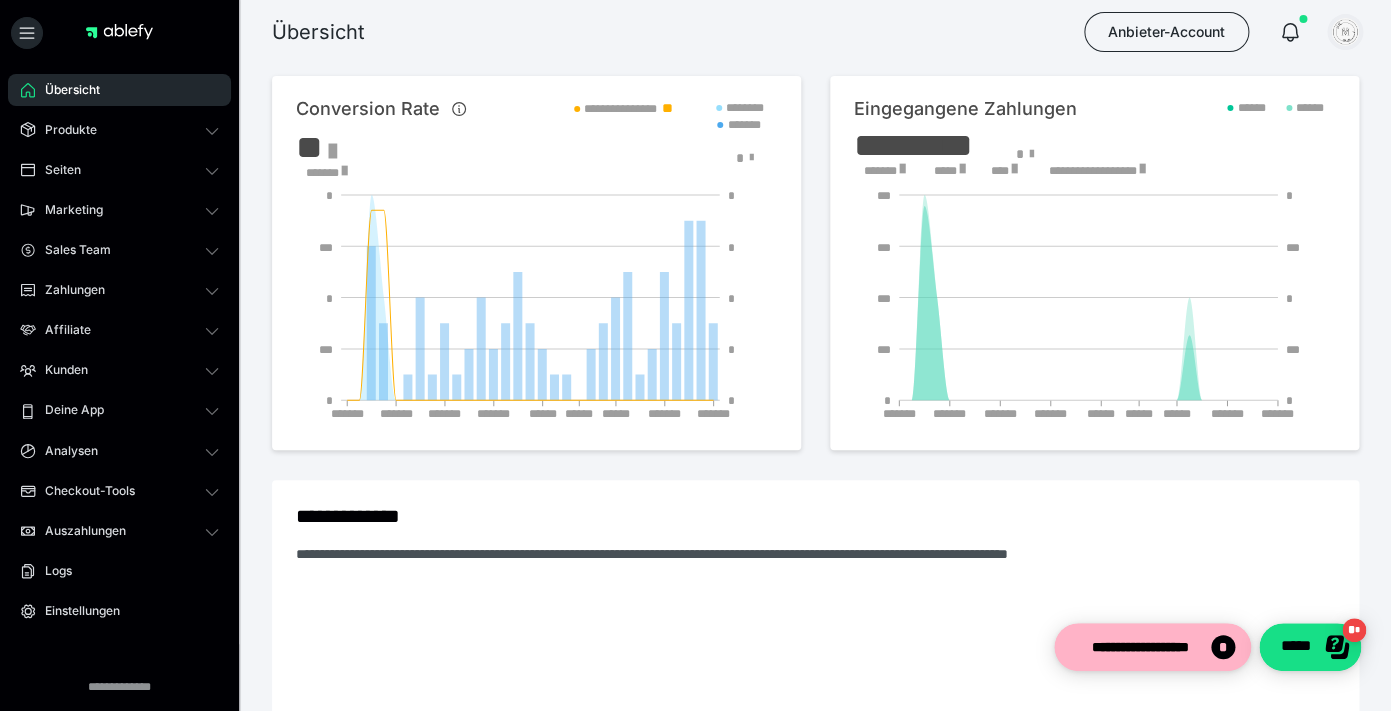 click at bounding box center (1345, 32) 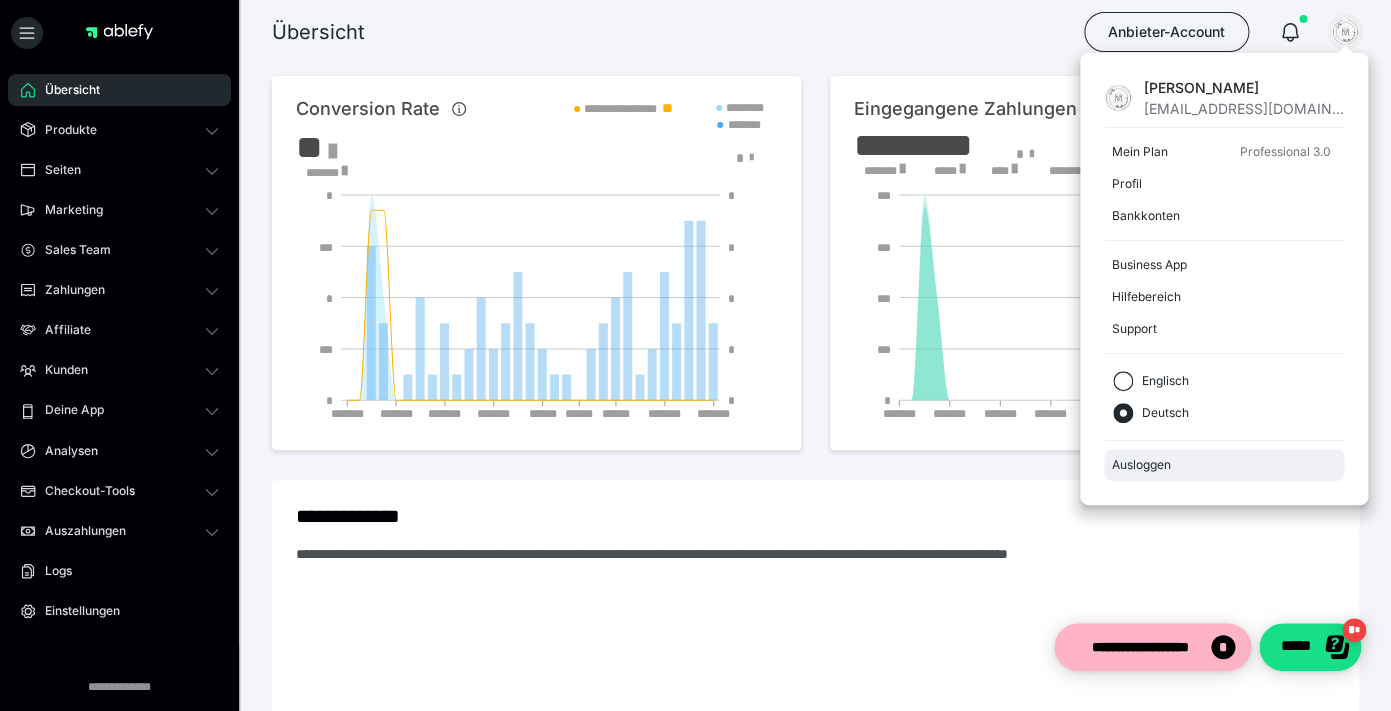 click on "Ausloggen" at bounding box center [1224, 465] 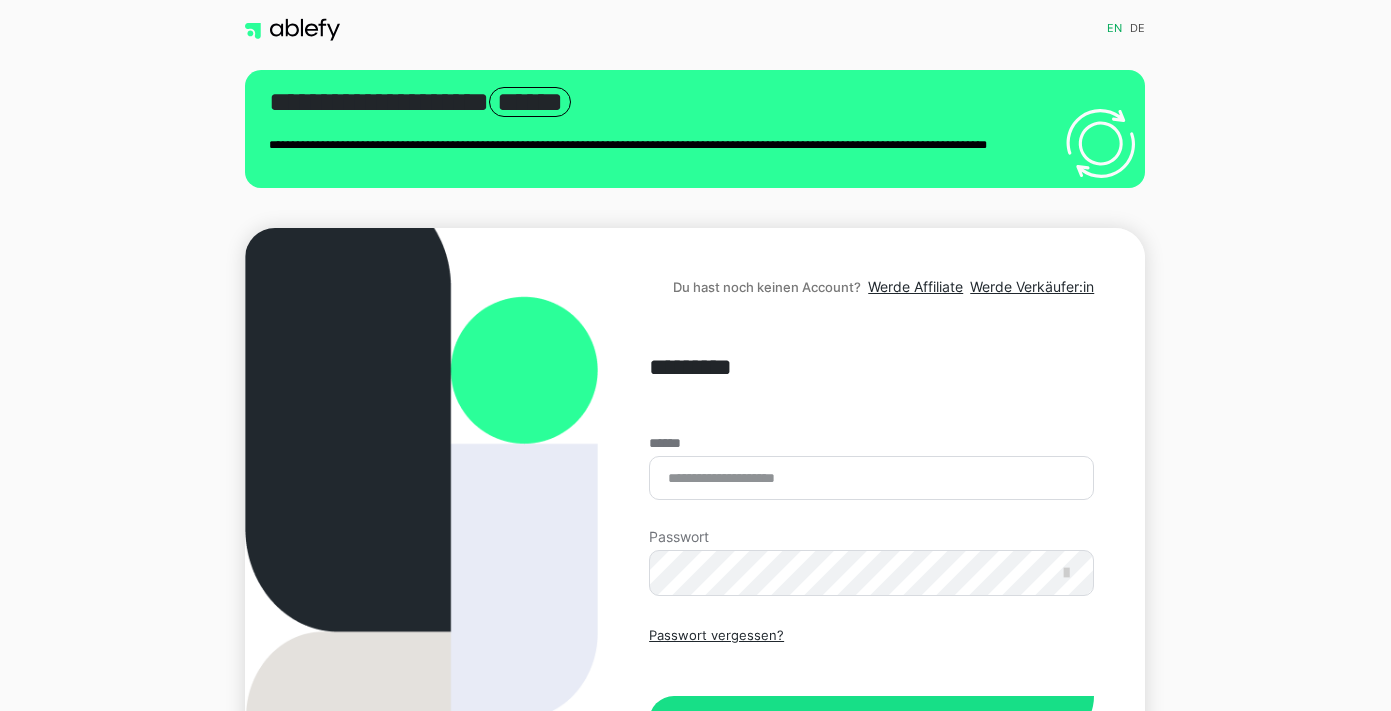 scroll, scrollTop: 0, scrollLeft: 0, axis: both 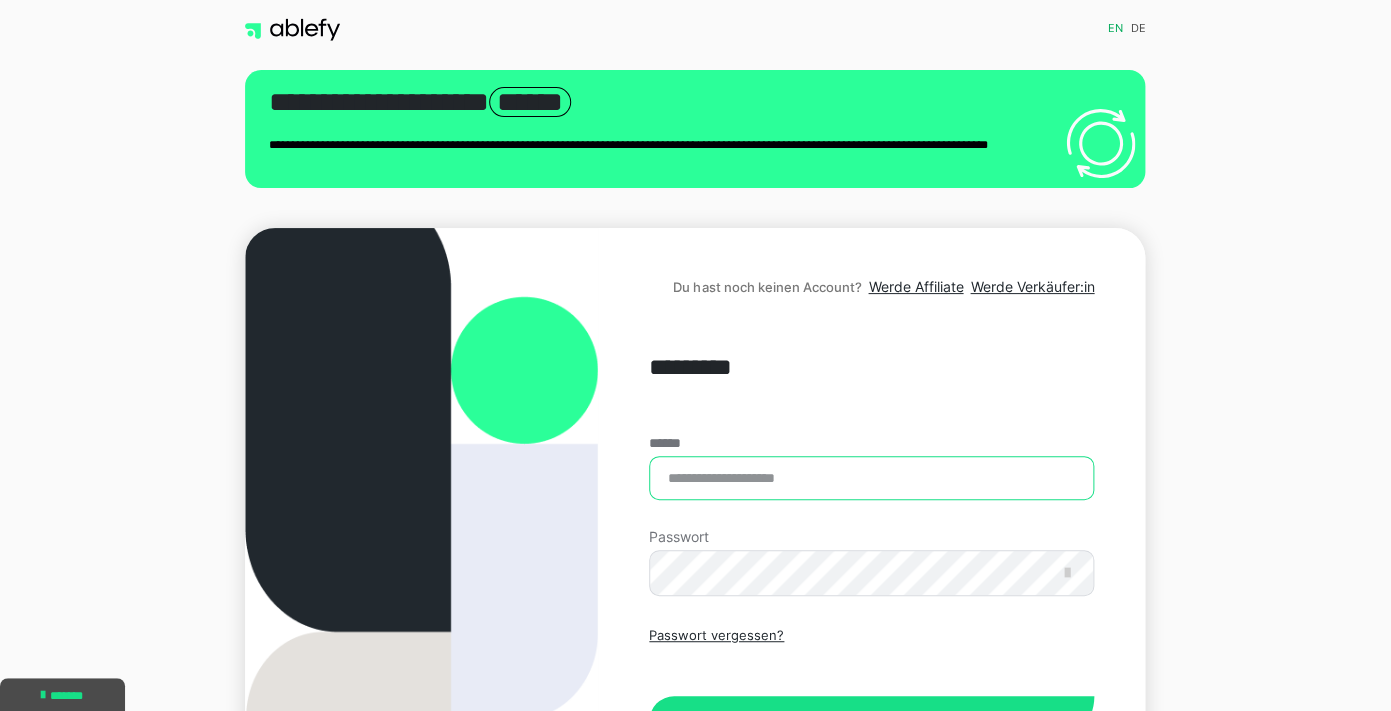 click on "******" at bounding box center (871, 478) 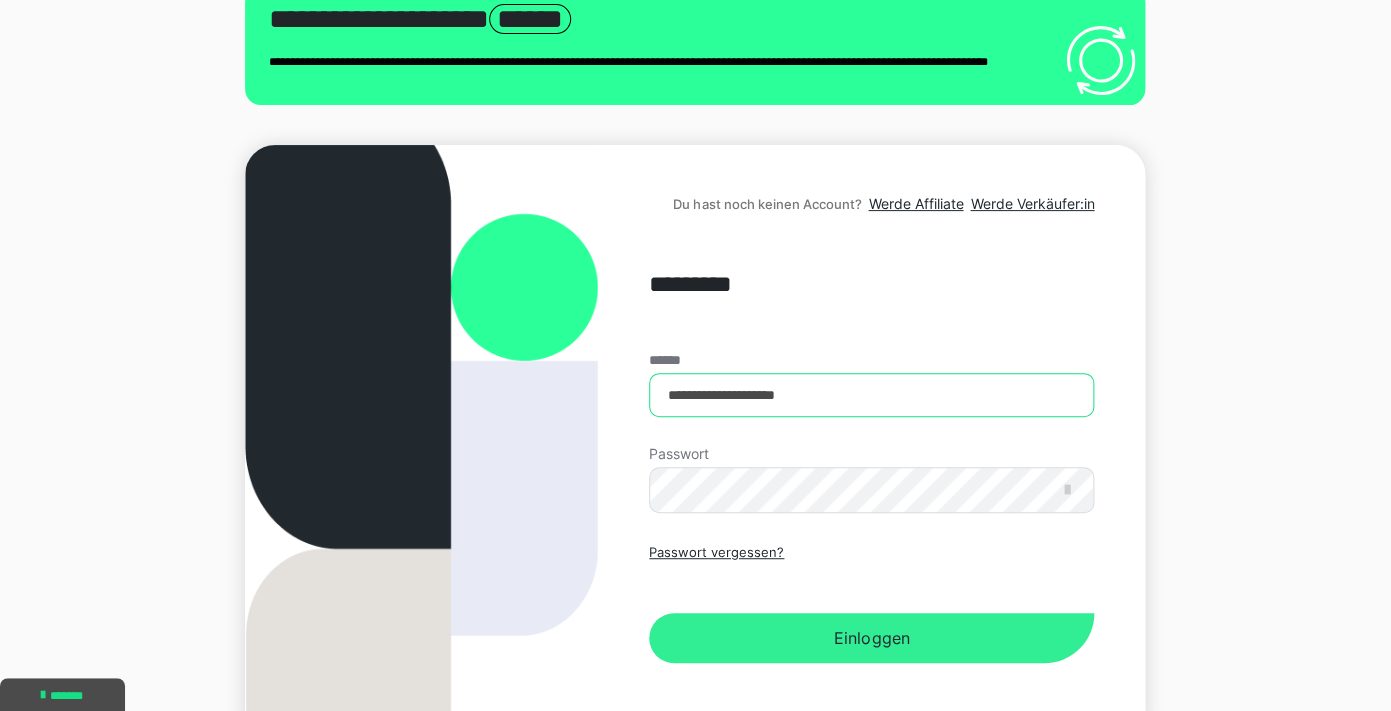 scroll, scrollTop: 89, scrollLeft: 0, axis: vertical 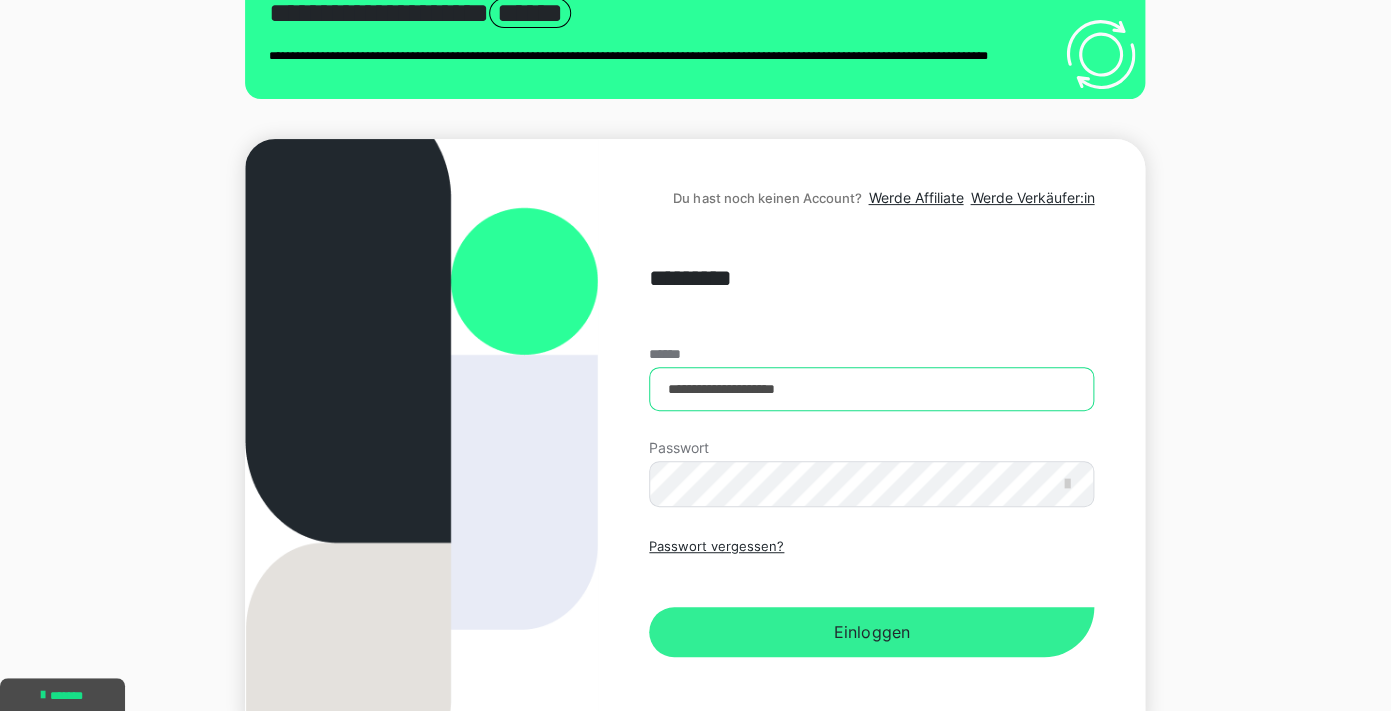type on "**********" 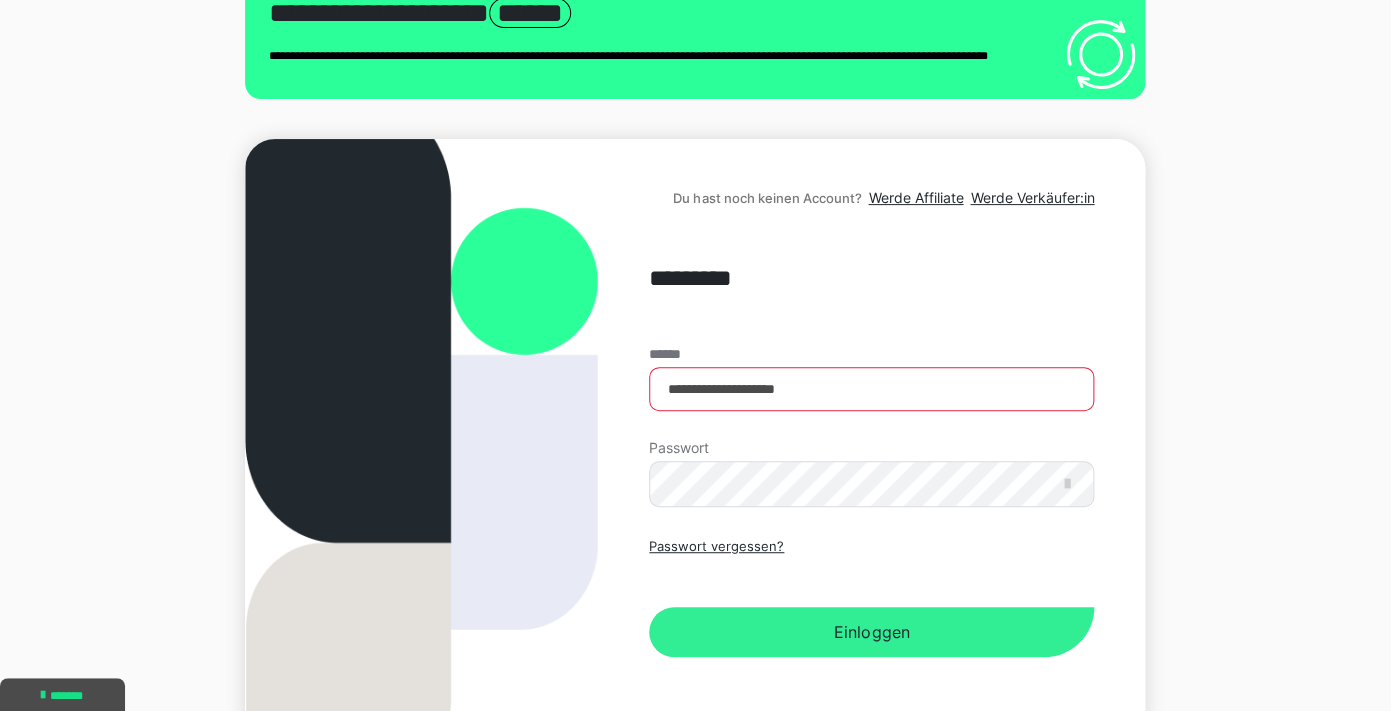 click on "Einloggen" at bounding box center (871, 632) 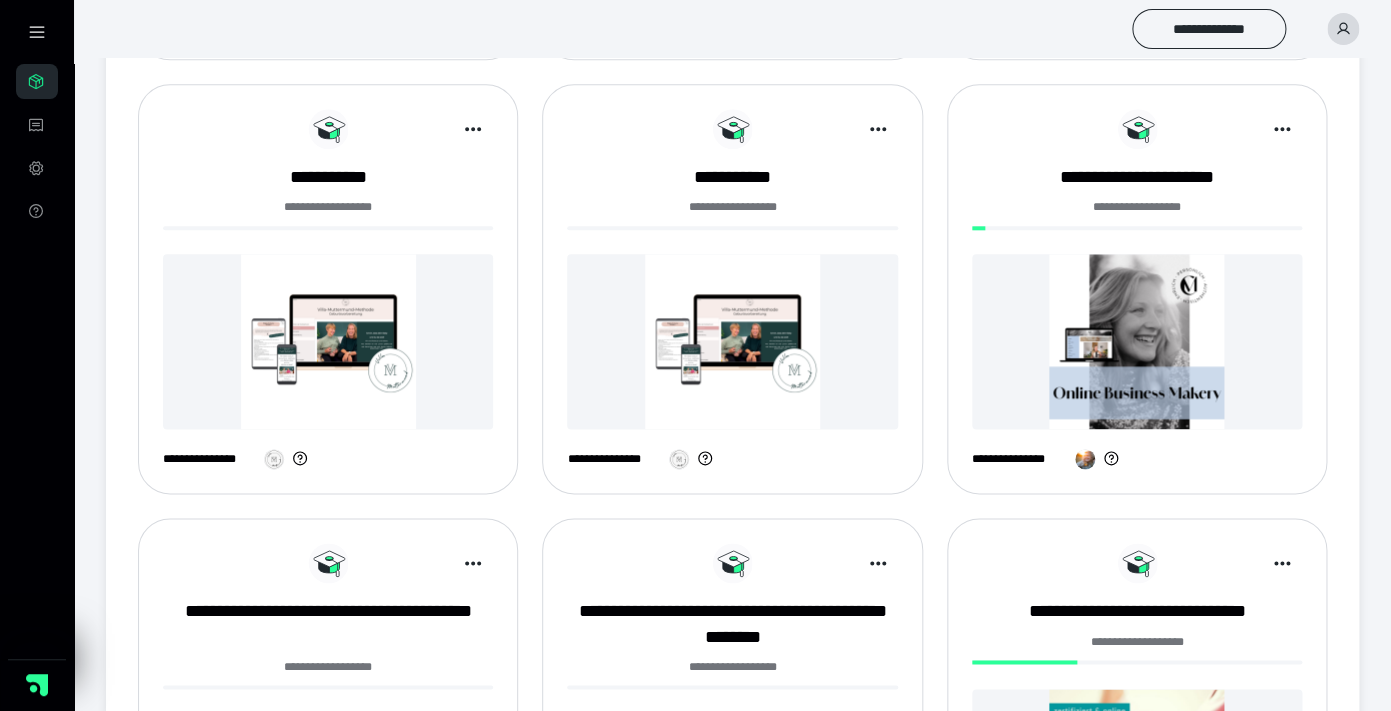scroll, scrollTop: 661, scrollLeft: 0, axis: vertical 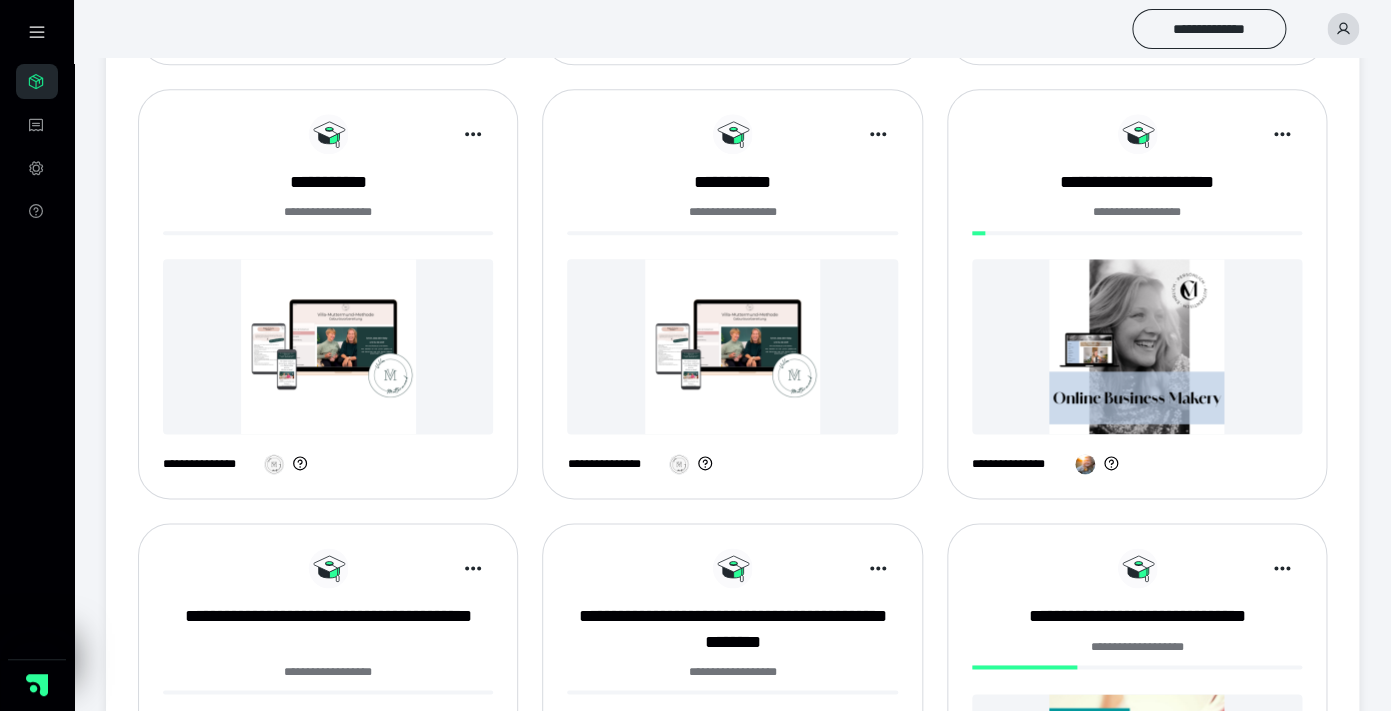 click at bounding box center [1137, 346] 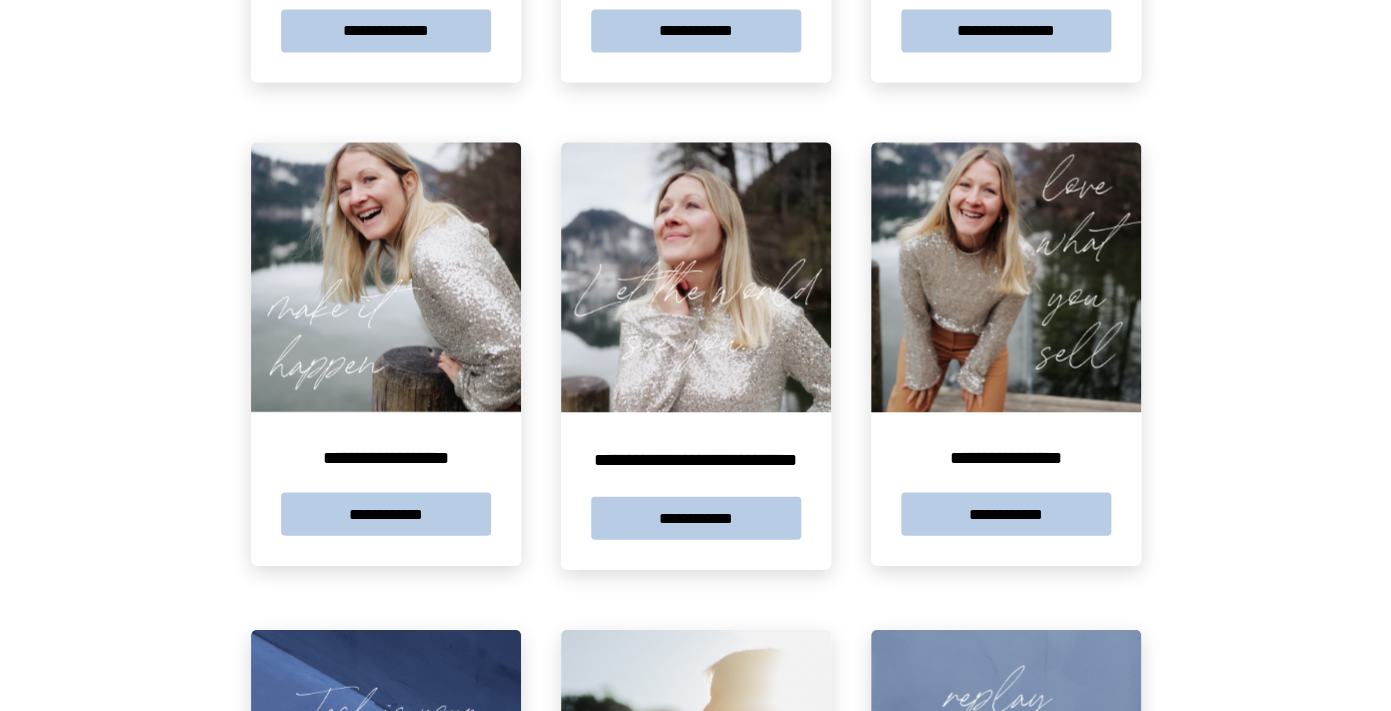 scroll, scrollTop: 1272, scrollLeft: 0, axis: vertical 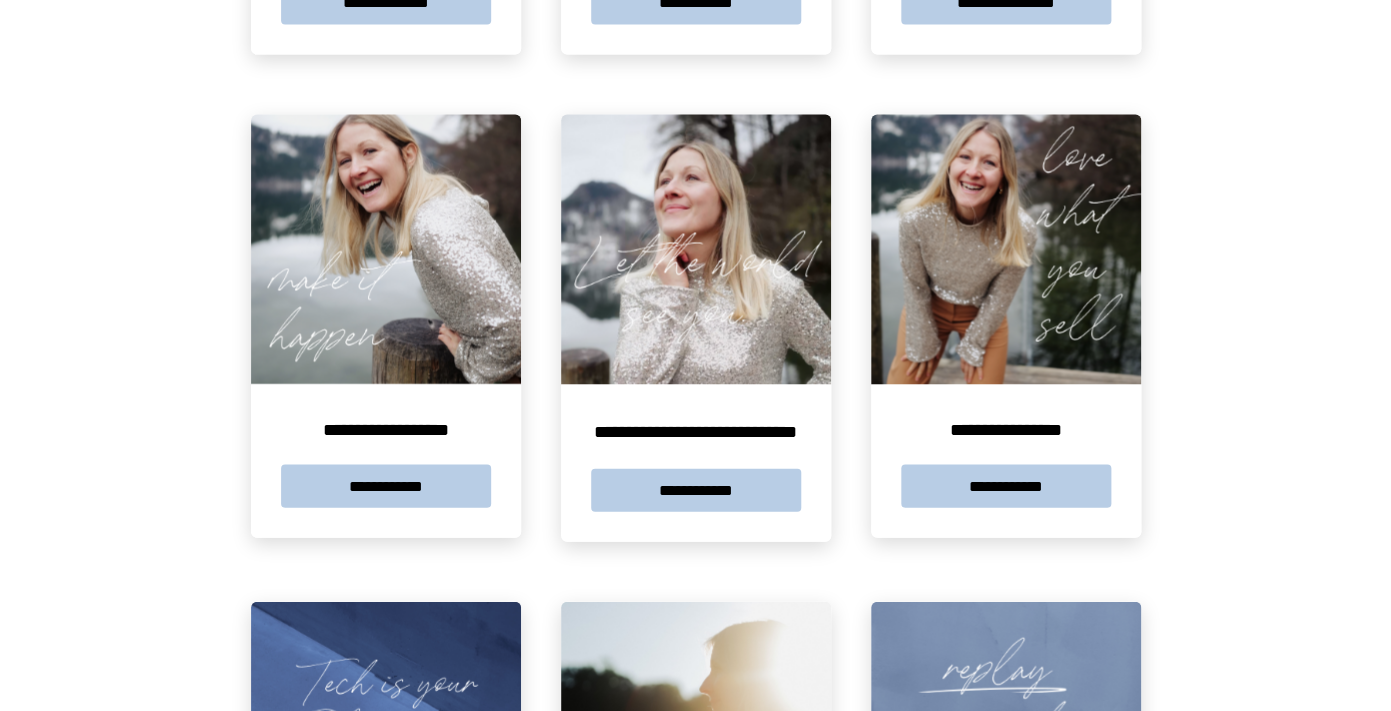 click at bounding box center (696, 249) 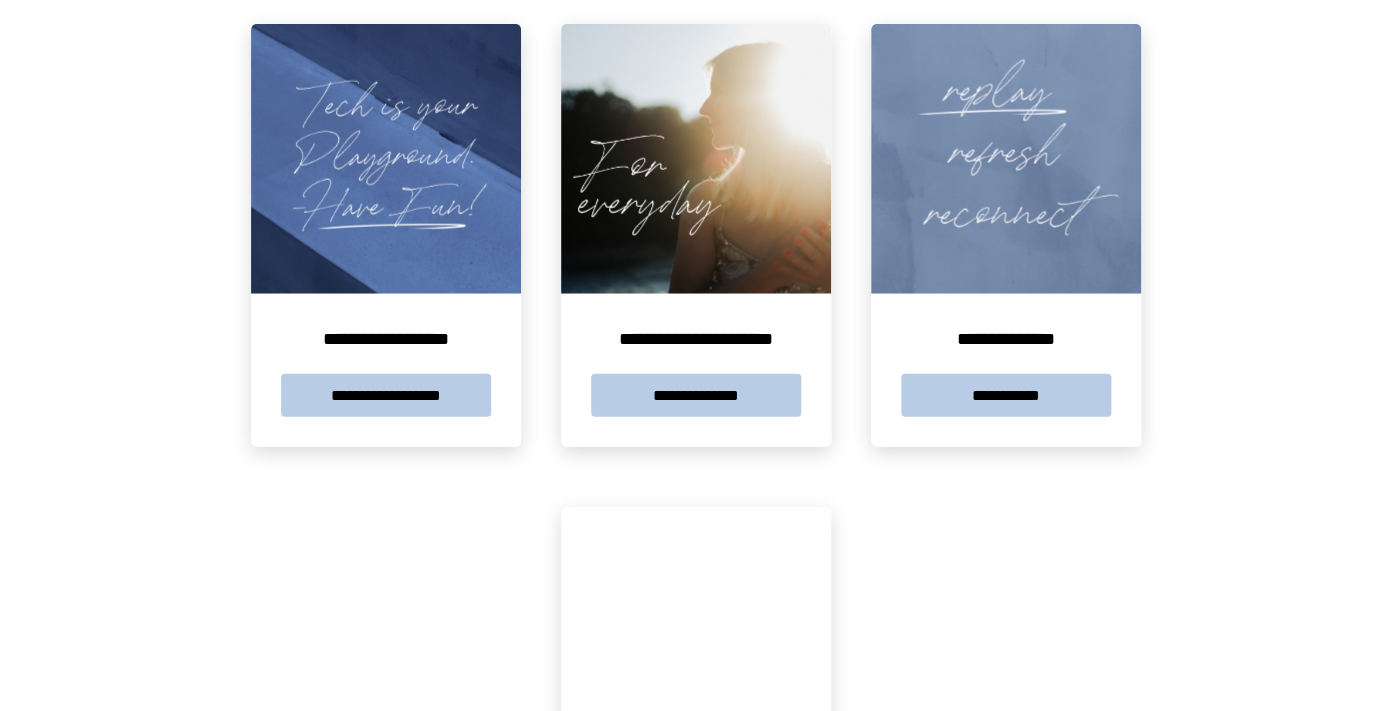 scroll, scrollTop: 1863, scrollLeft: 0, axis: vertical 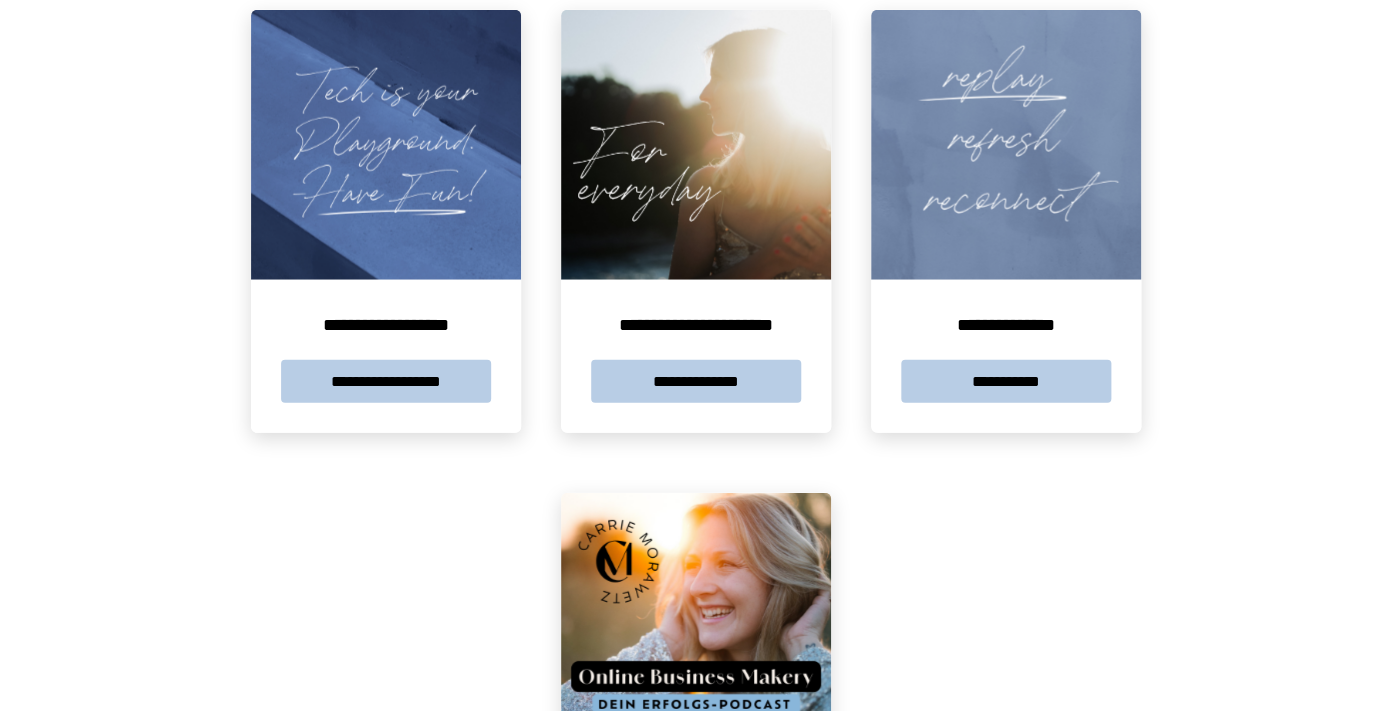click at bounding box center (696, 145) 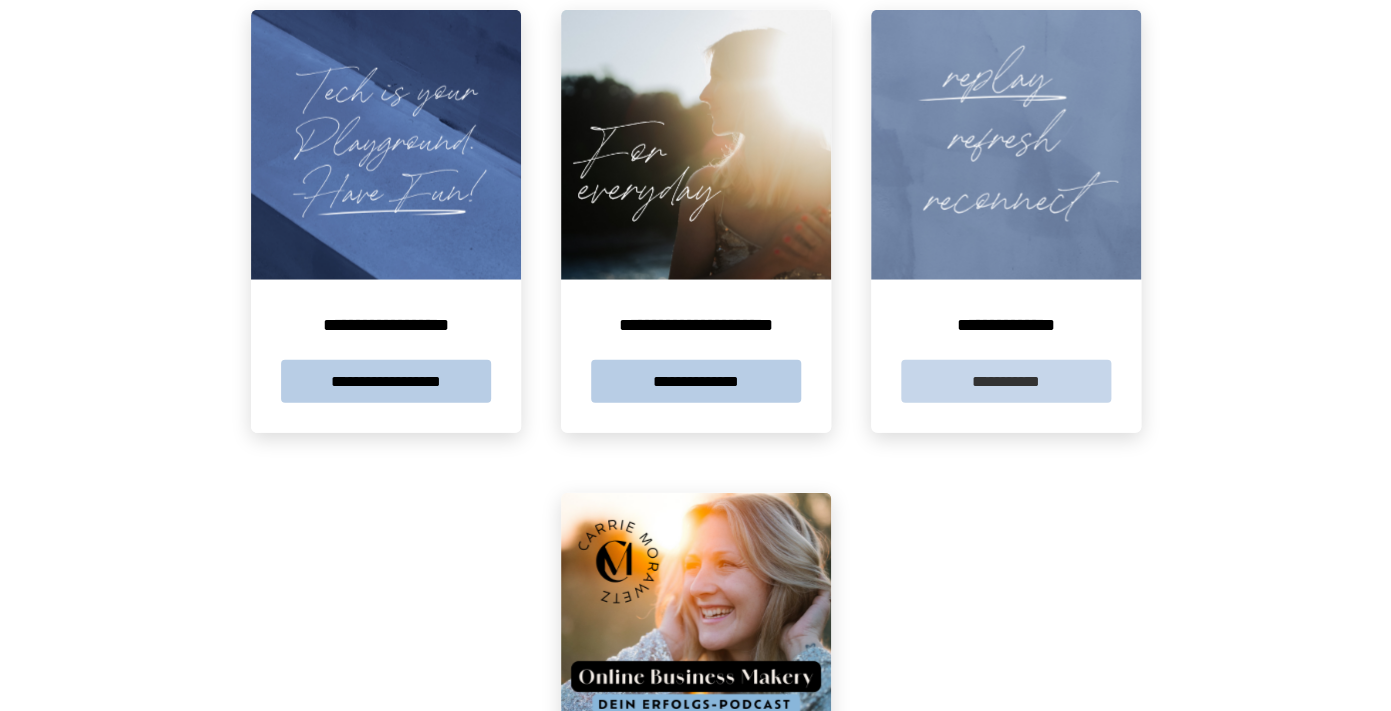 click on "**********" at bounding box center (1006, 381) 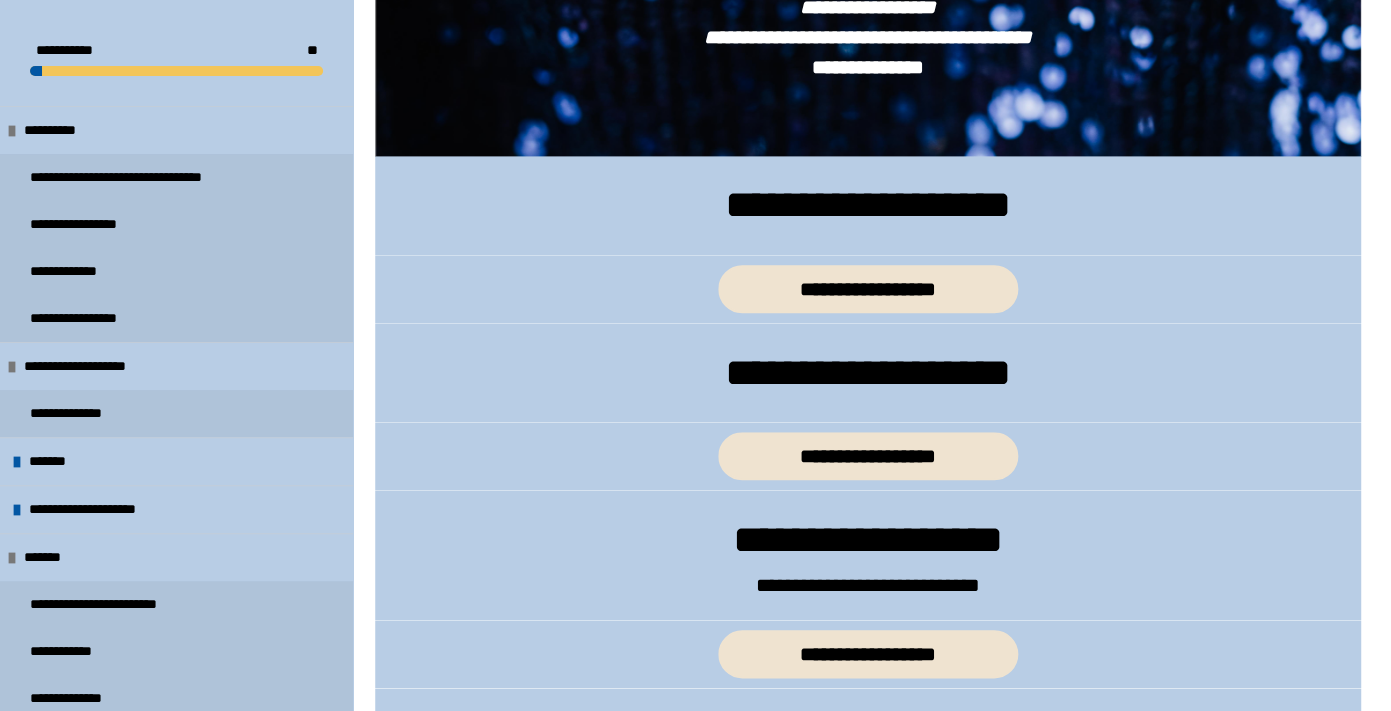 scroll, scrollTop: 377, scrollLeft: 0, axis: vertical 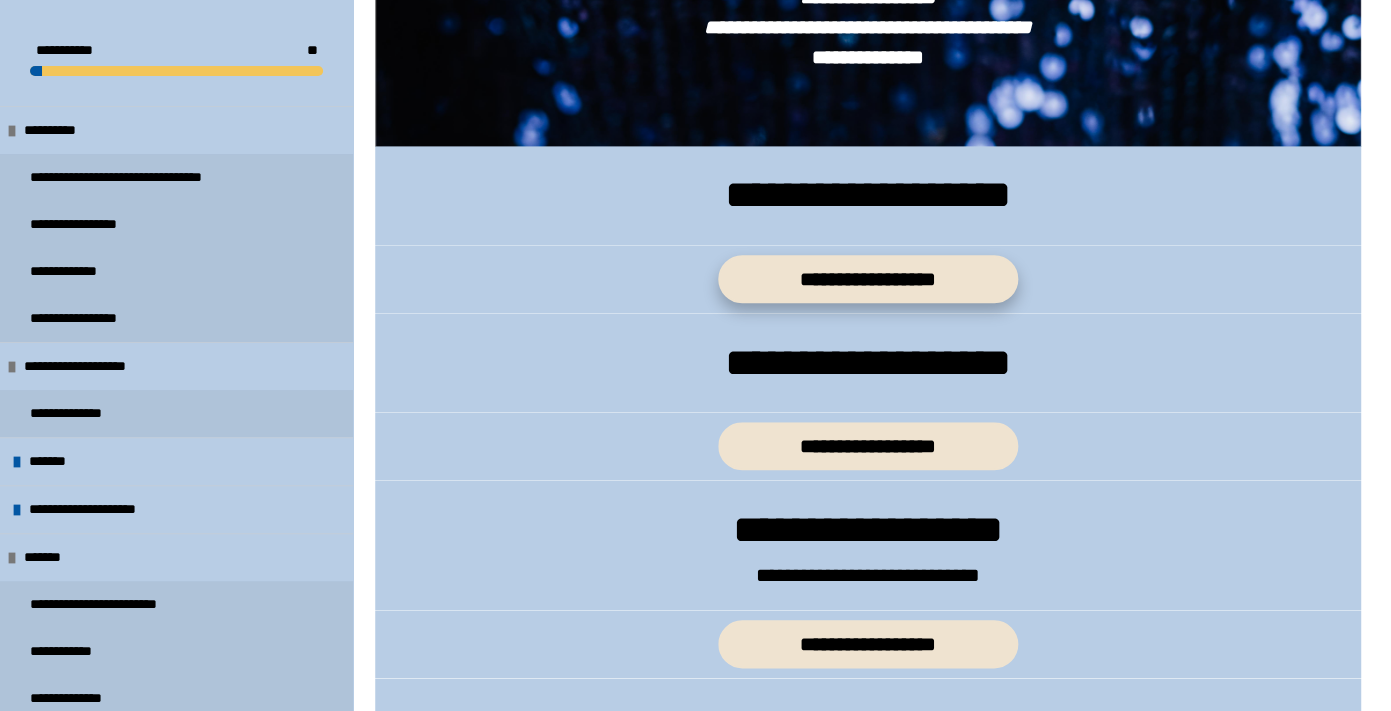 click on "**********" at bounding box center [868, 279] 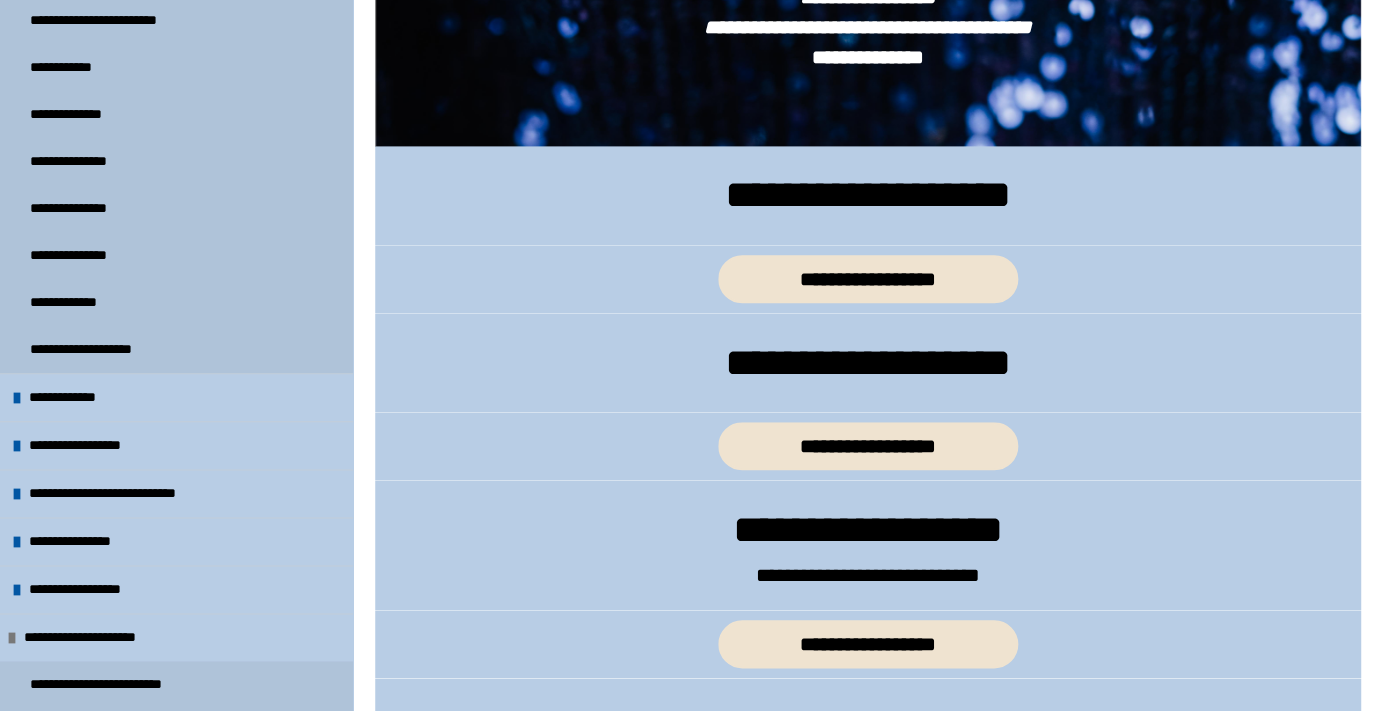 scroll, scrollTop: 814, scrollLeft: 0, axis: vertical 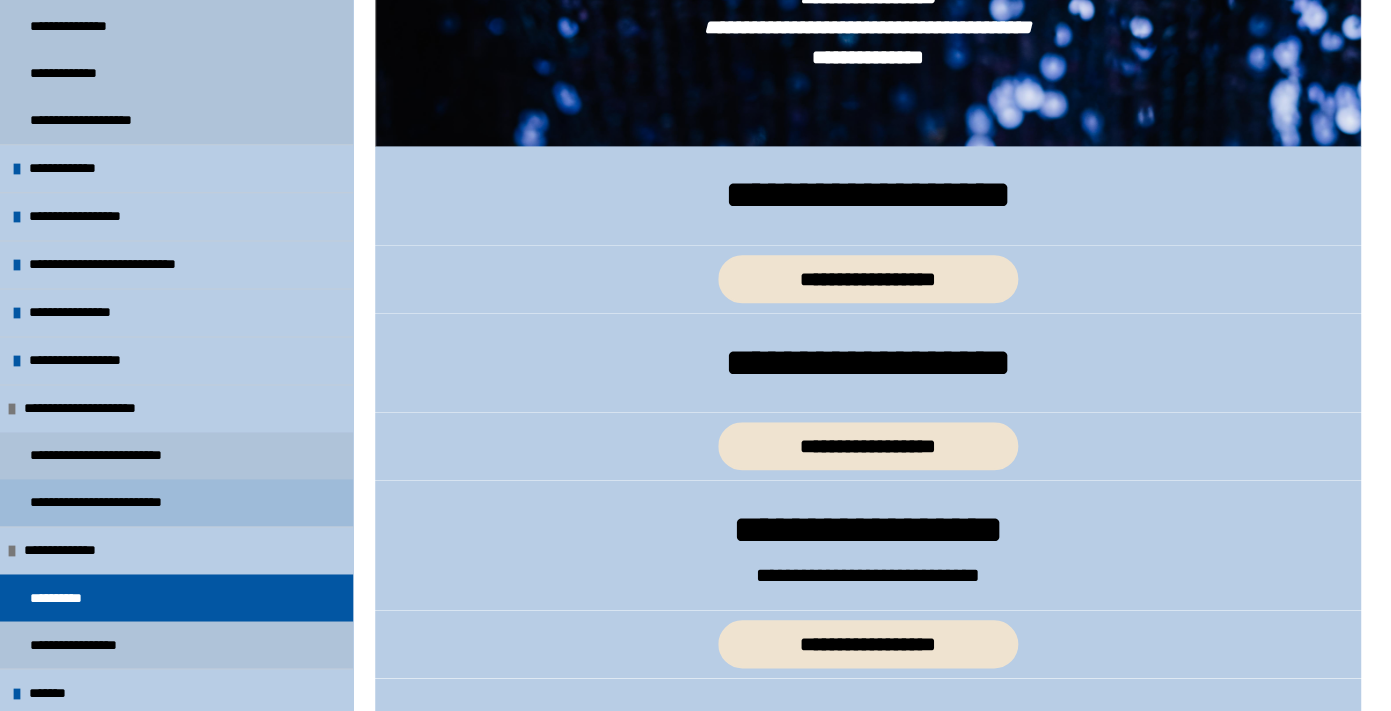 click on "**********" at bounding box center [125, 502] 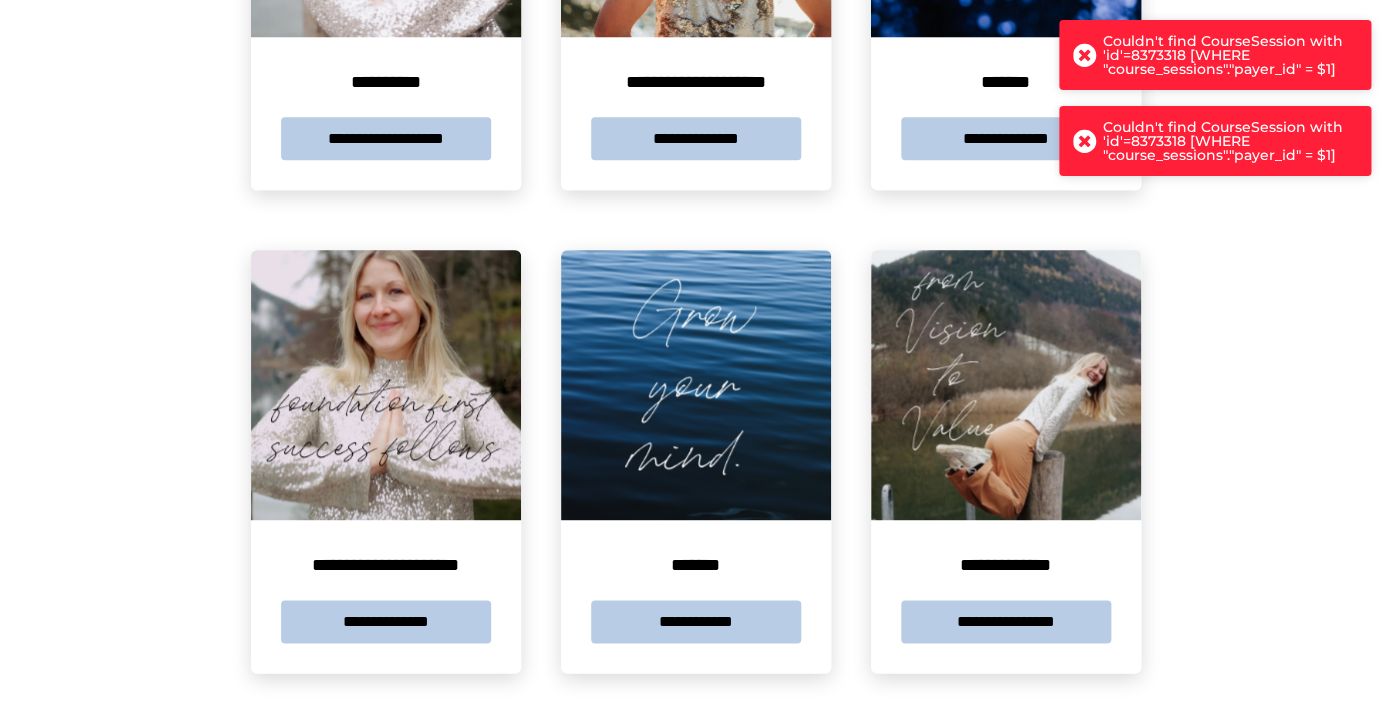 scroll, scrollTop: 0, scrollLeft: 0, axis: both 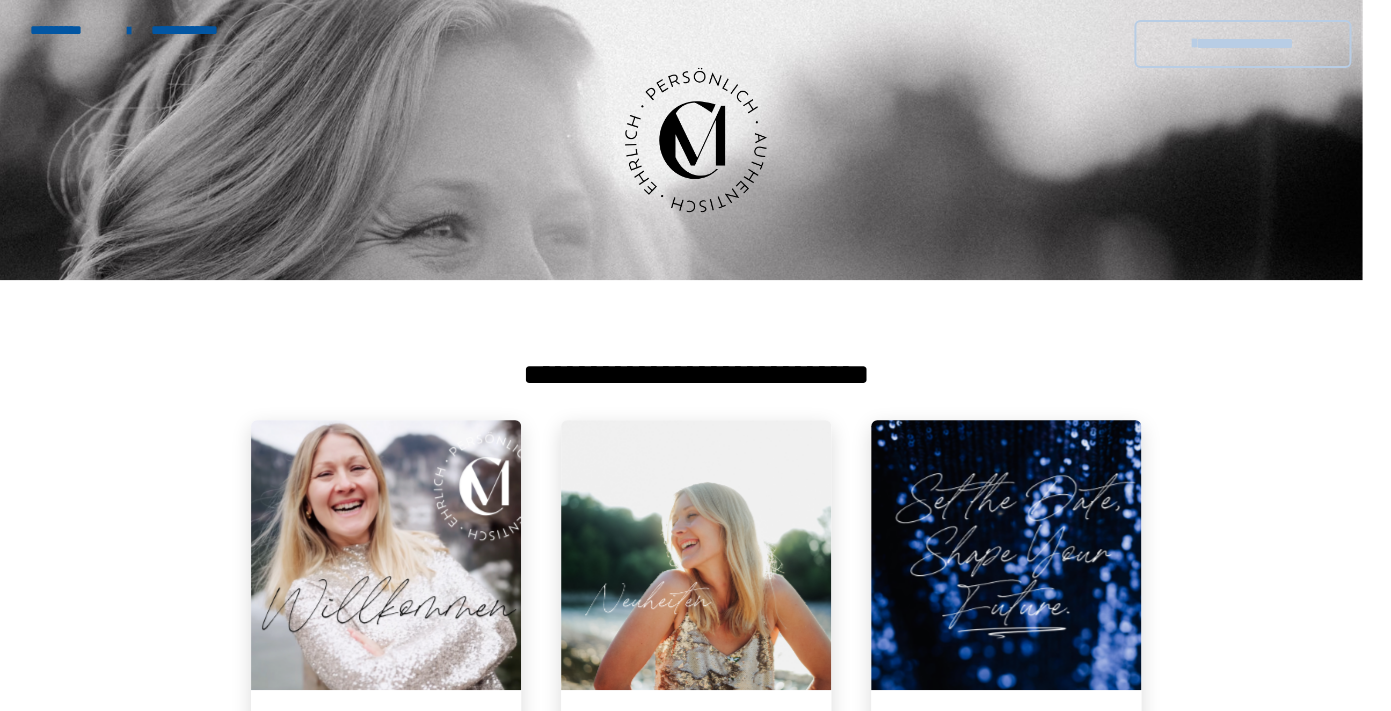 click on "**********" at bounding box center (695, 64) 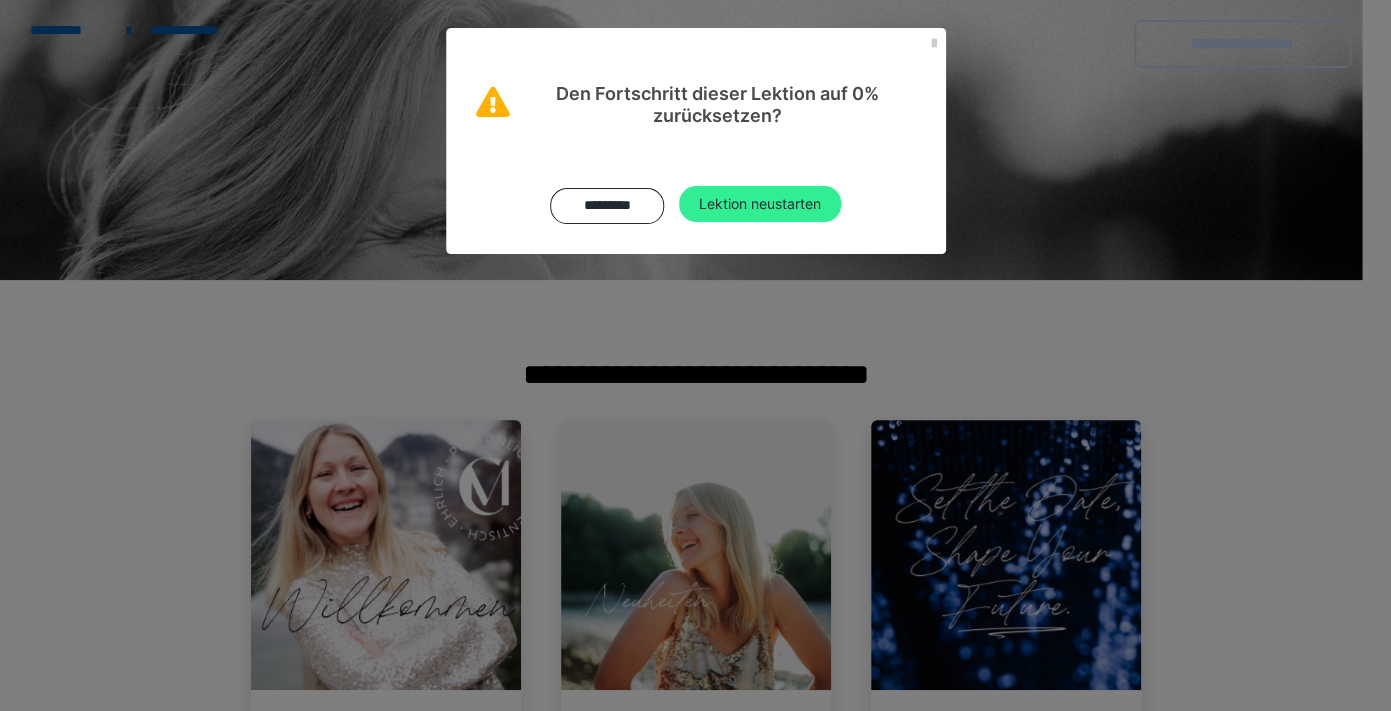 click on "Lektion neustarten" at bounding box center [760, 204] 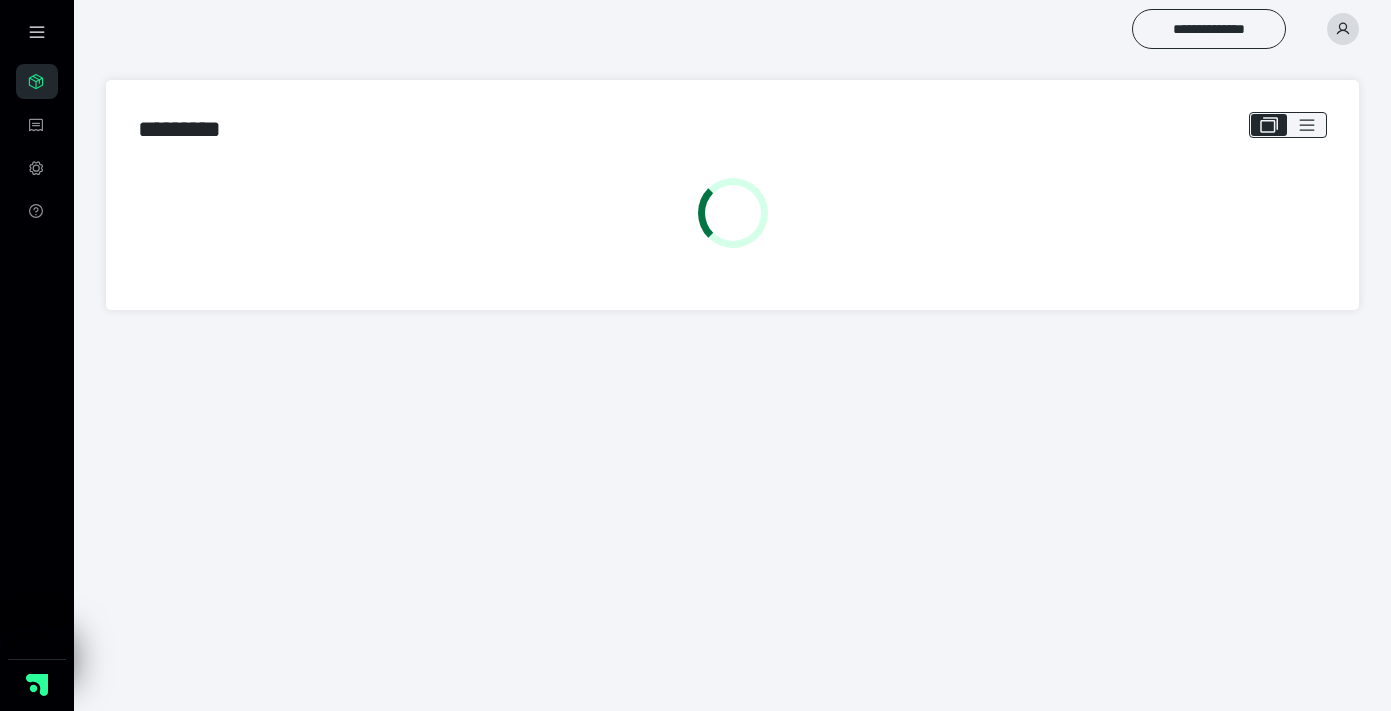 scroll, scrollTop: 0, scrollLeft: 0, axis: both 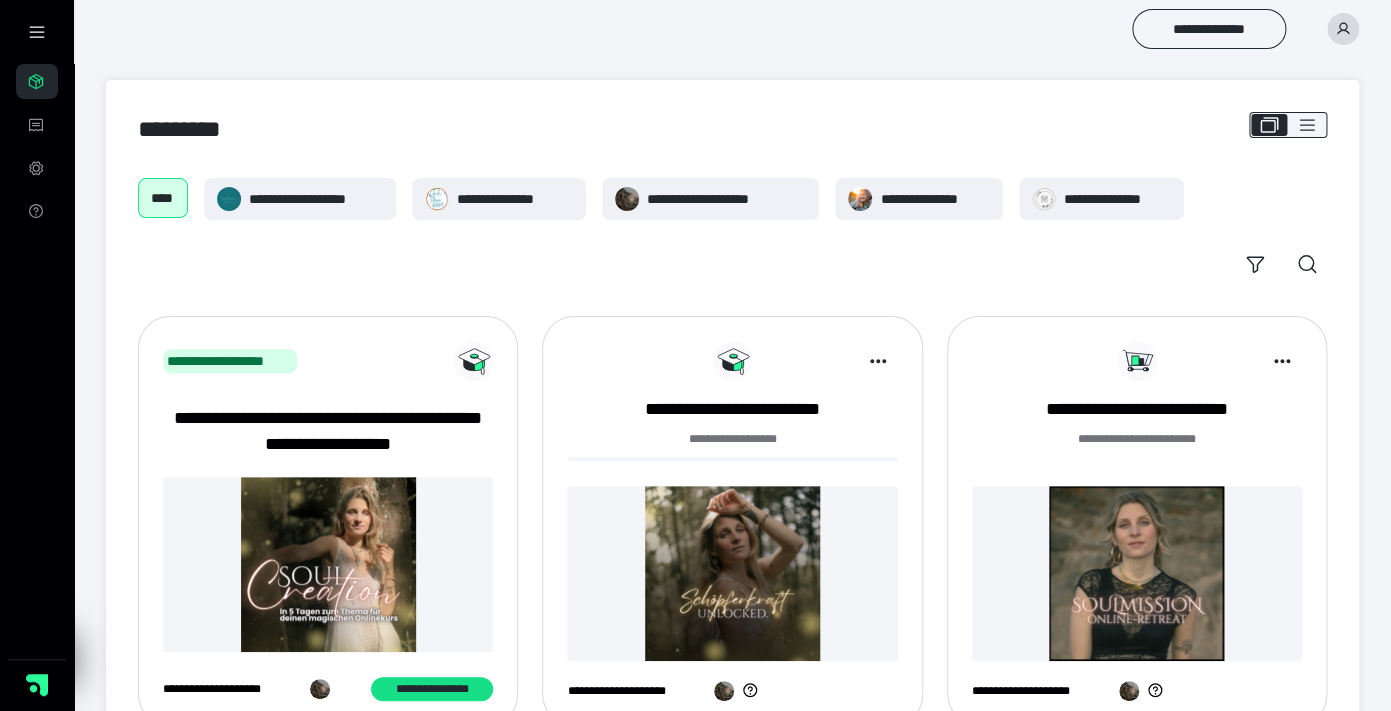 click at bounding box center (1343, 29) 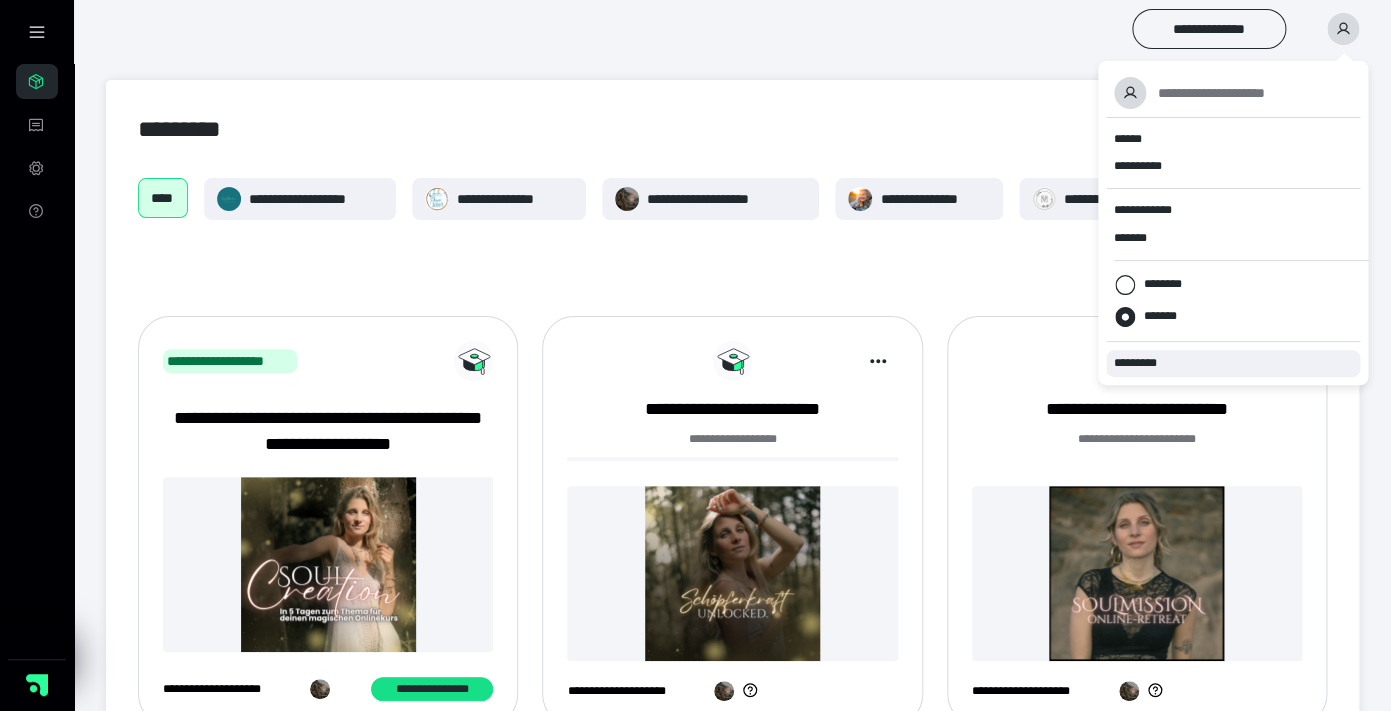 click on "*********" at bounding box center [1144, 363] 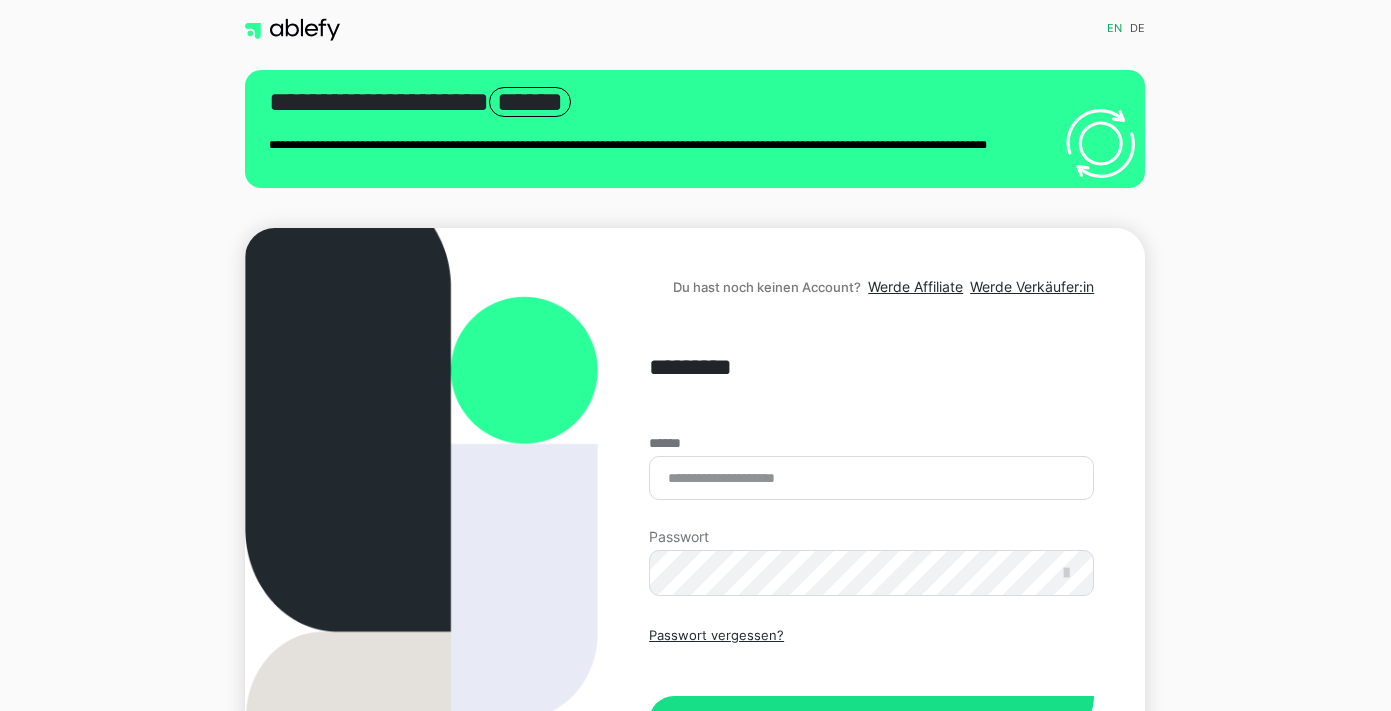 scroll, scrollTop: 0, scrollLeft: 0, axis: both 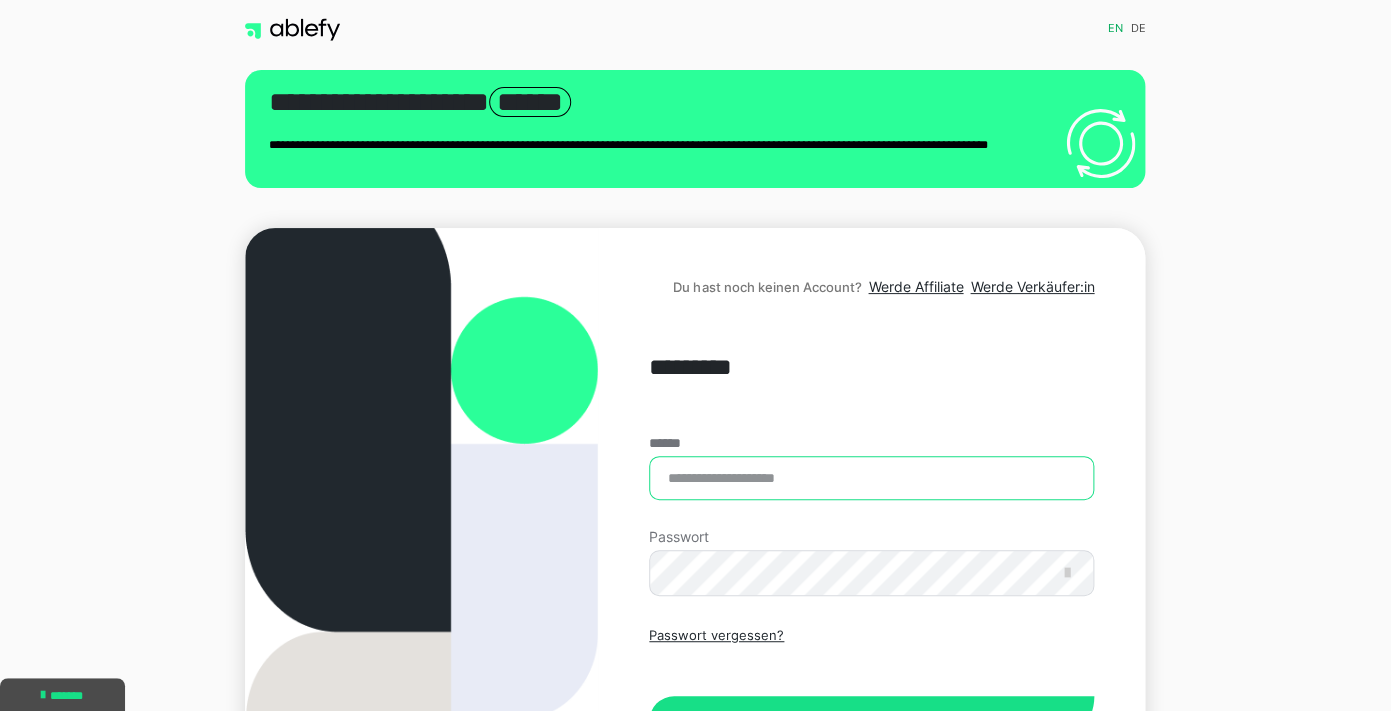 click on "******" at bounding box center [871, 478] 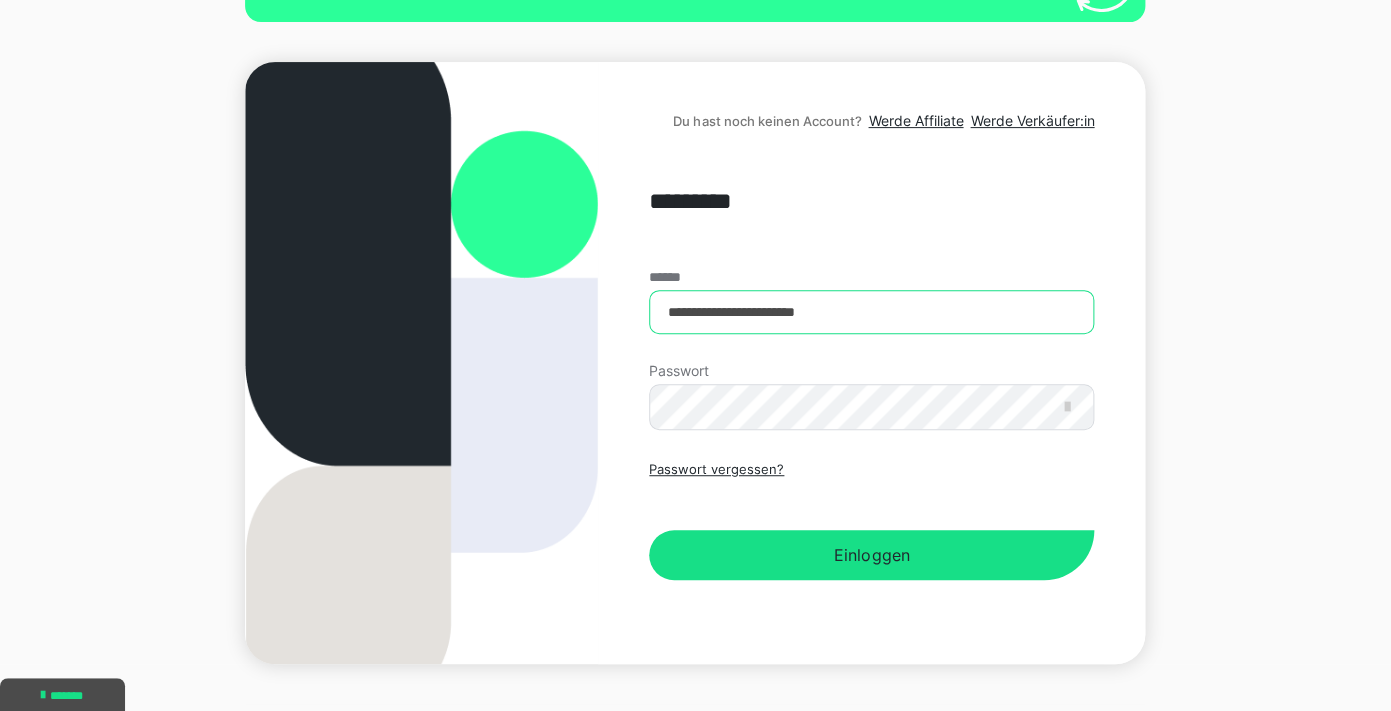 scroll, scrollTop: 207, scrollLeft: 0, axis: vertical 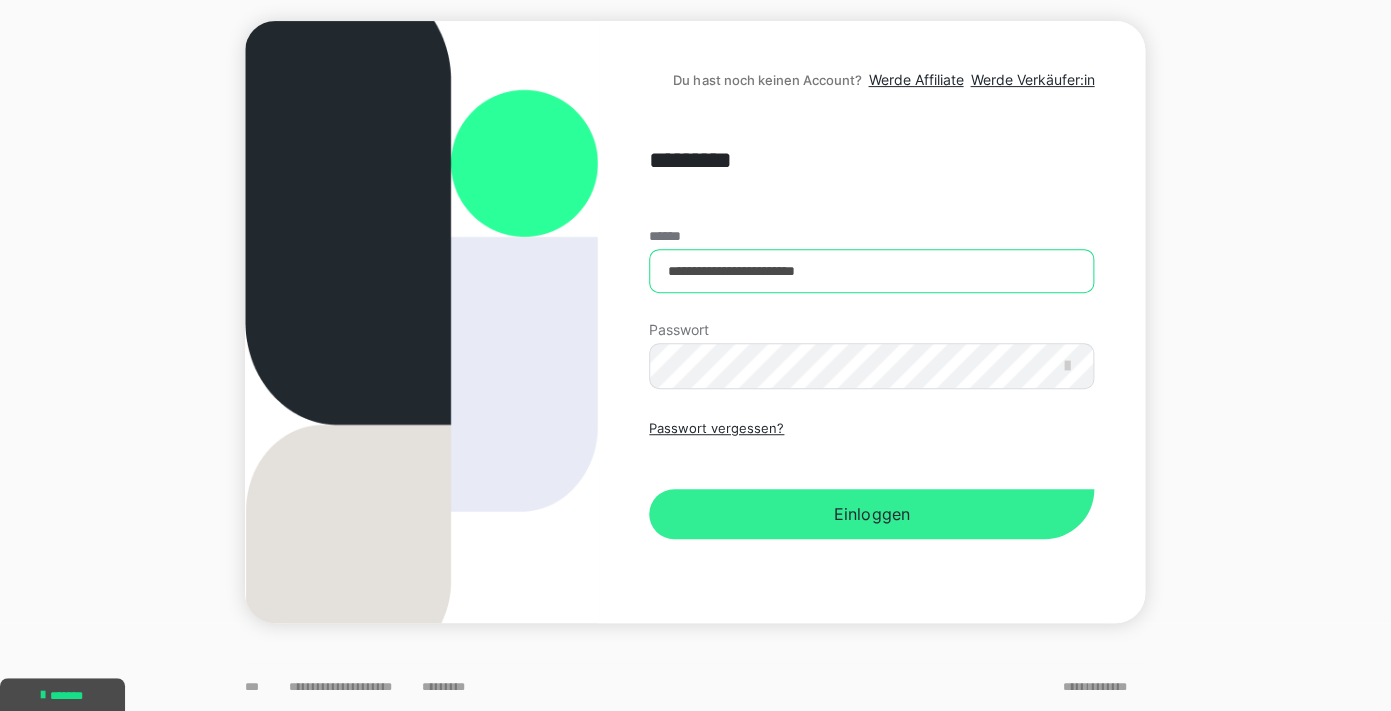 type on "**********" 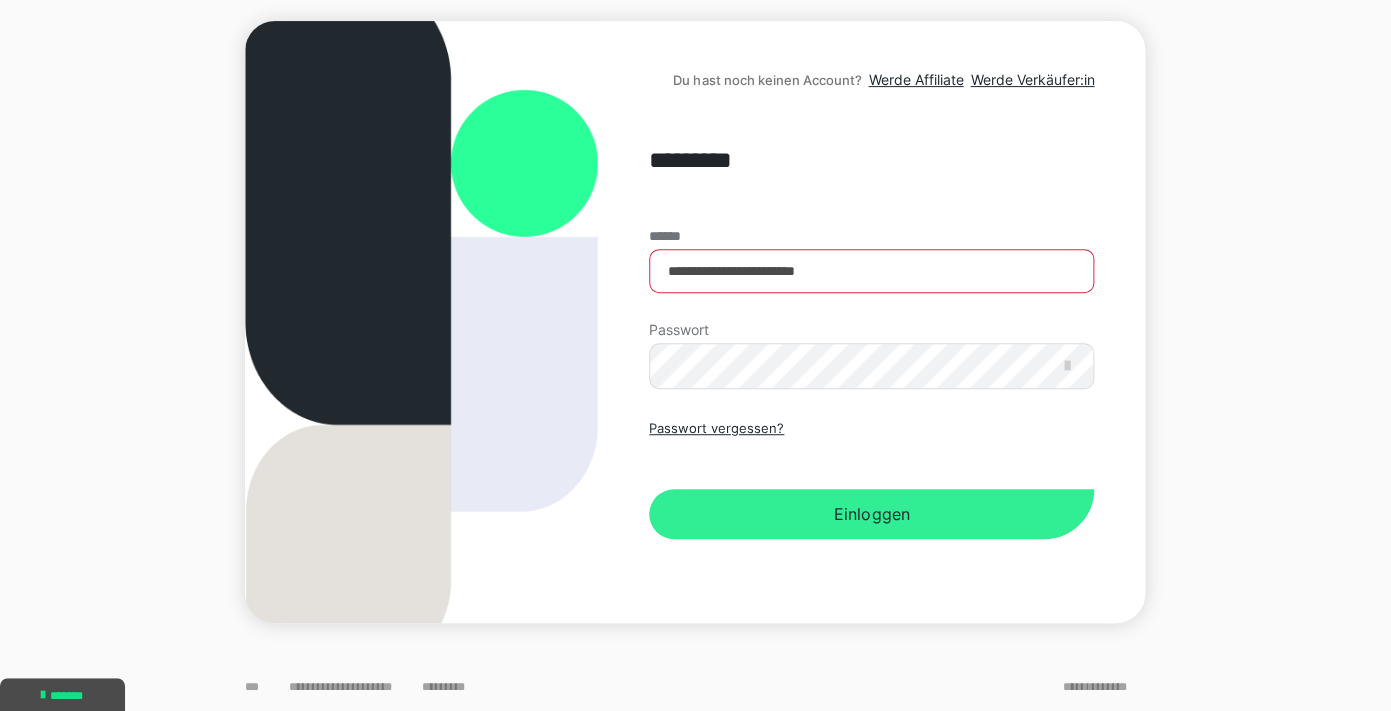 click on "Einloggen" at bounding box center [871, 514] 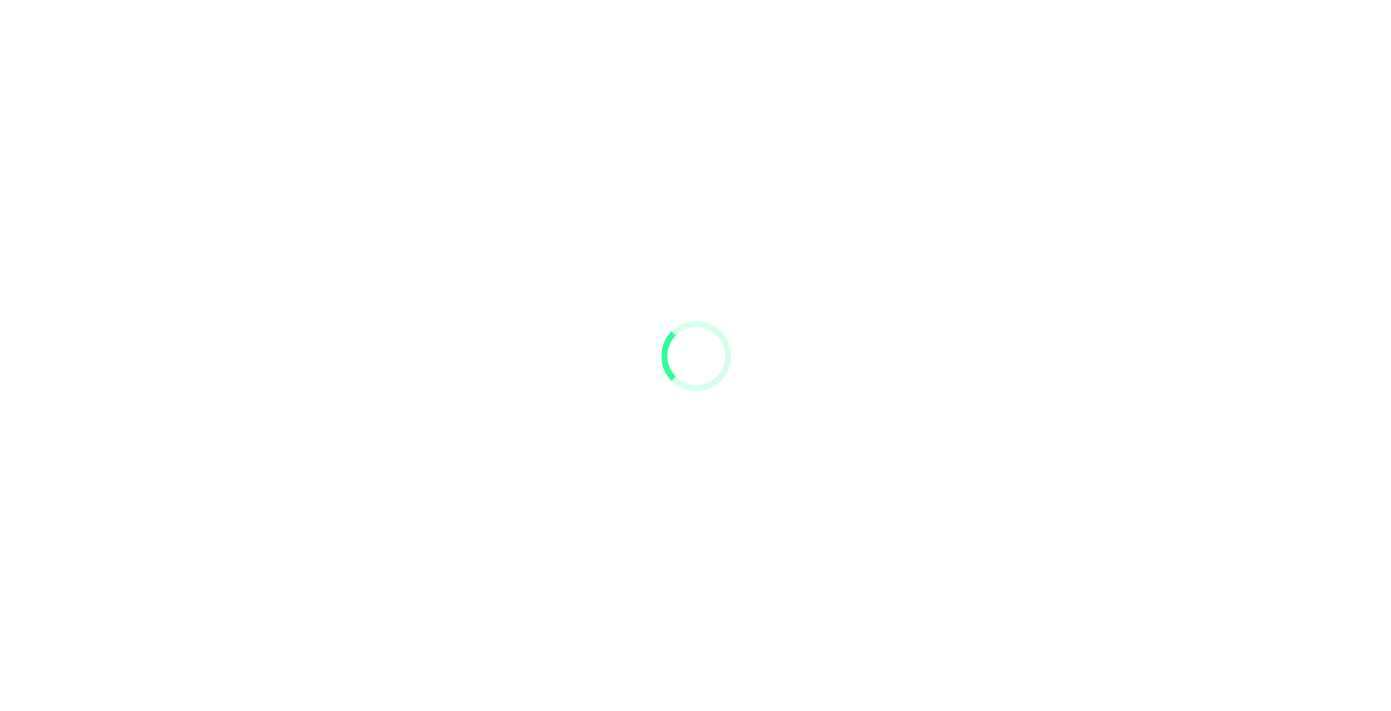 scroll, scrollTop: 0, scrollLeft: 0, axis: both 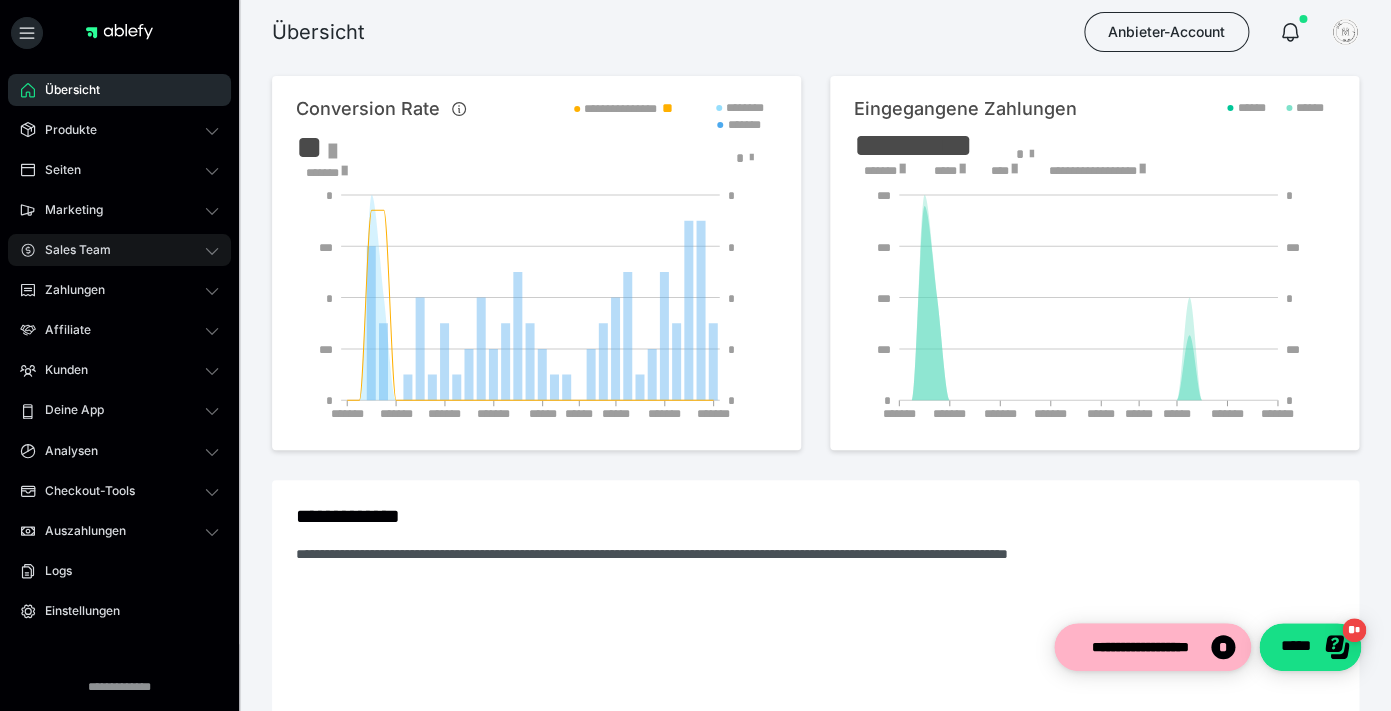 click on "Sales Team" at bounding box center [119, 250] 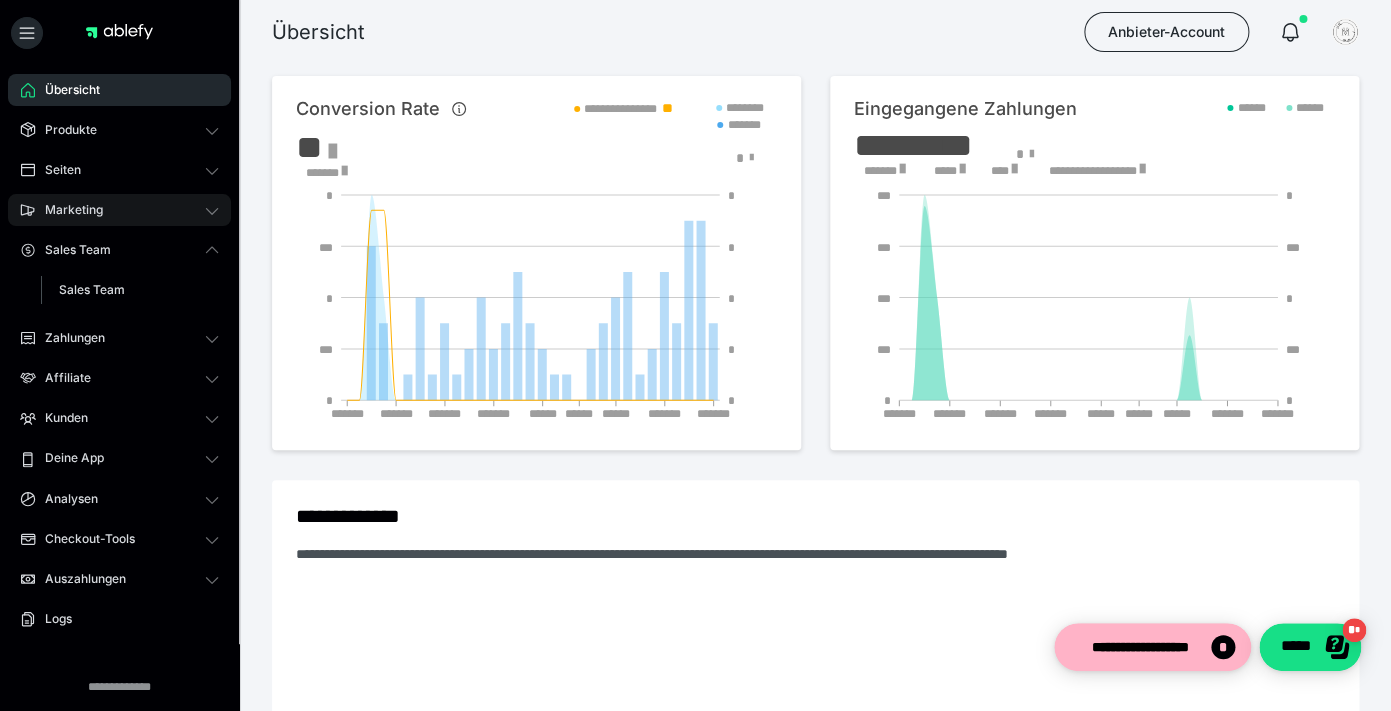 click on "Marketing" at bounding box center [119, 210] 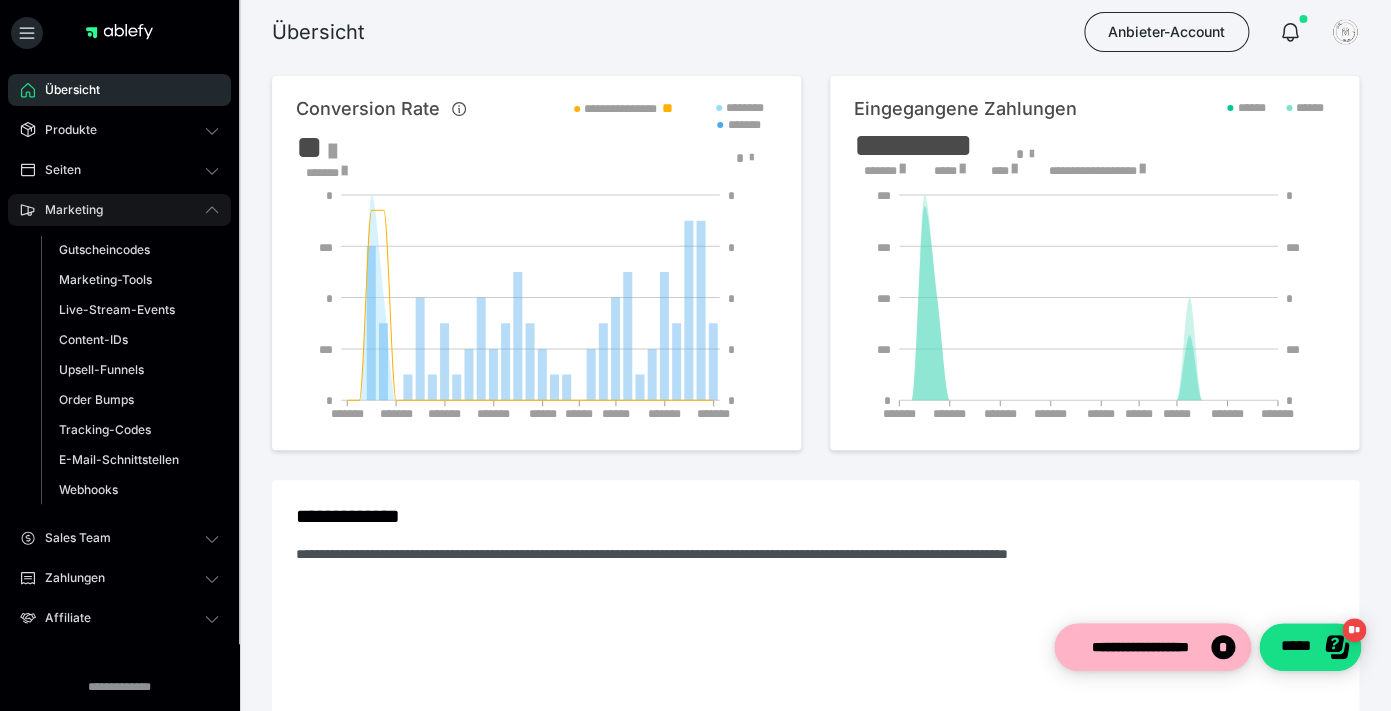 click on "Marketing" at bounding box center (119, 210) 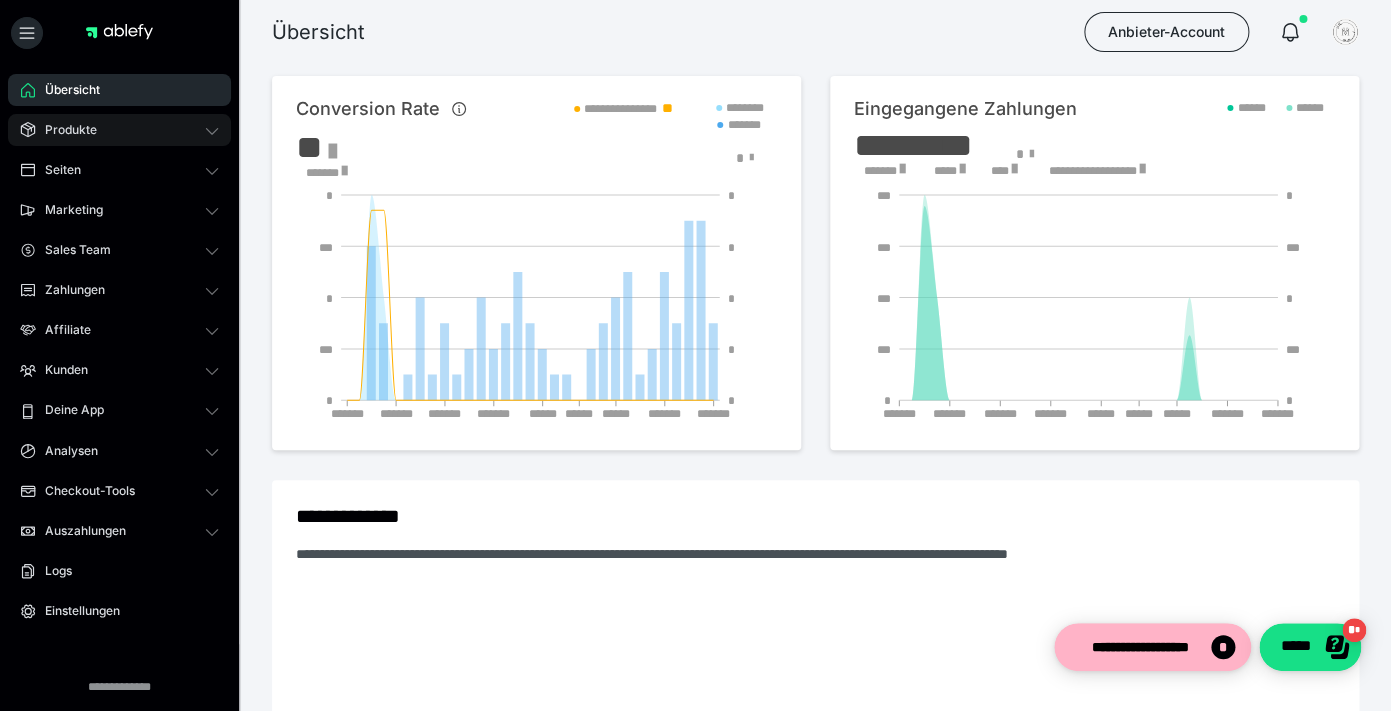 click on "Produkte" at bounding box center (119, 130) 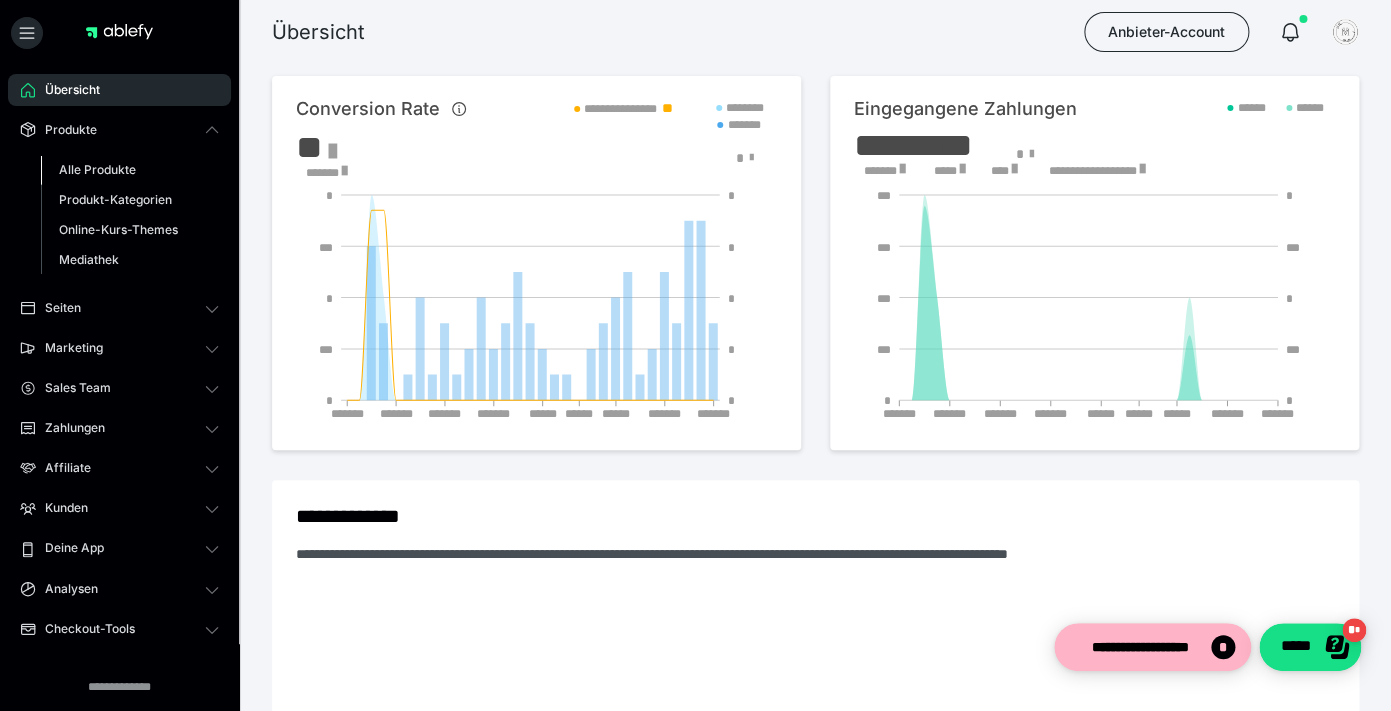 click on "Alle Produkte" at bounding box center (97, 169) 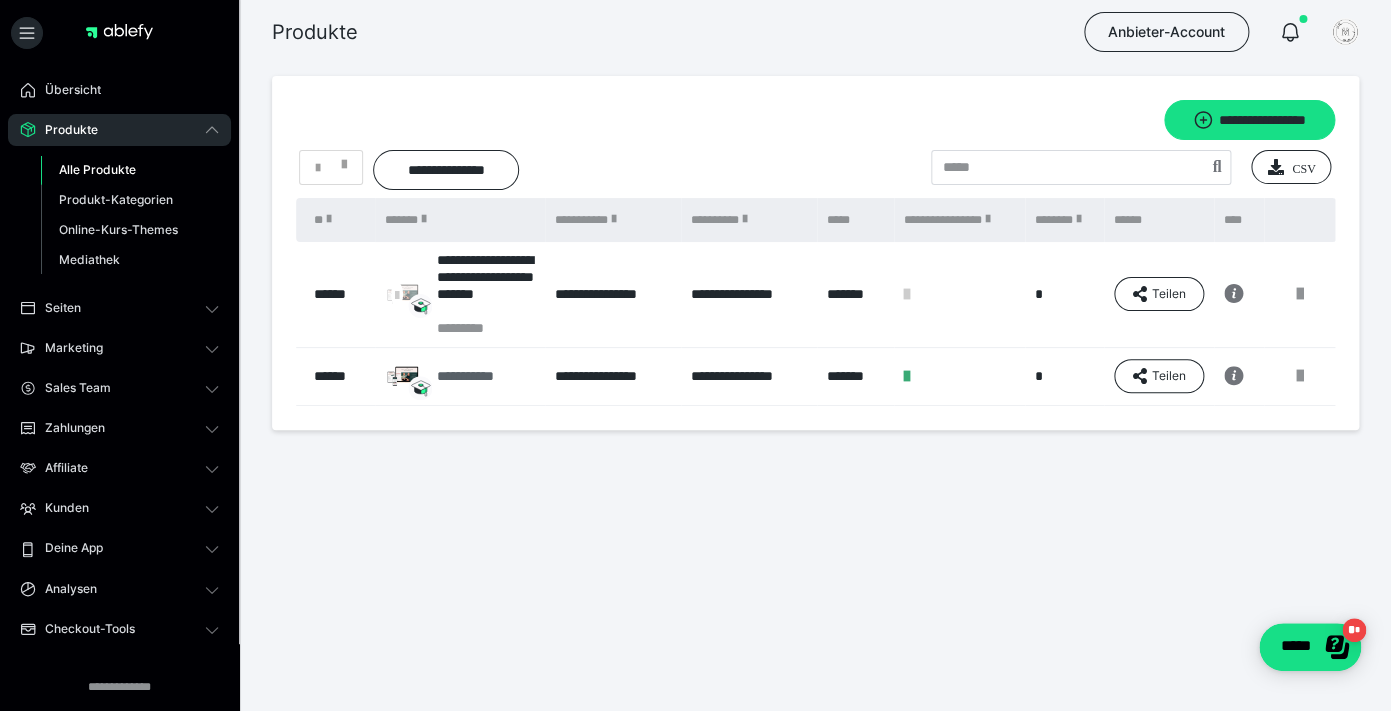 click on "**********" at bounding box center (452, 376) 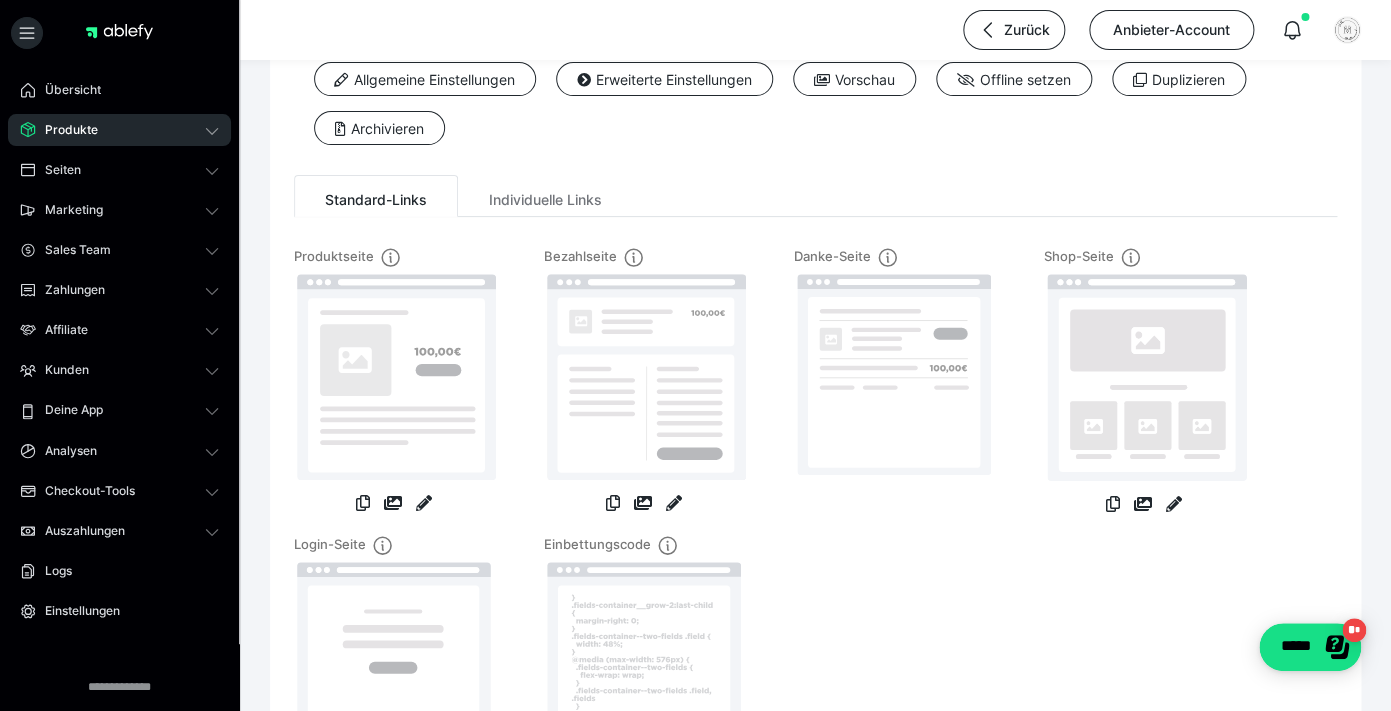 scroll, scrollTop: 146, scrollLeft: 0, axis: vertical 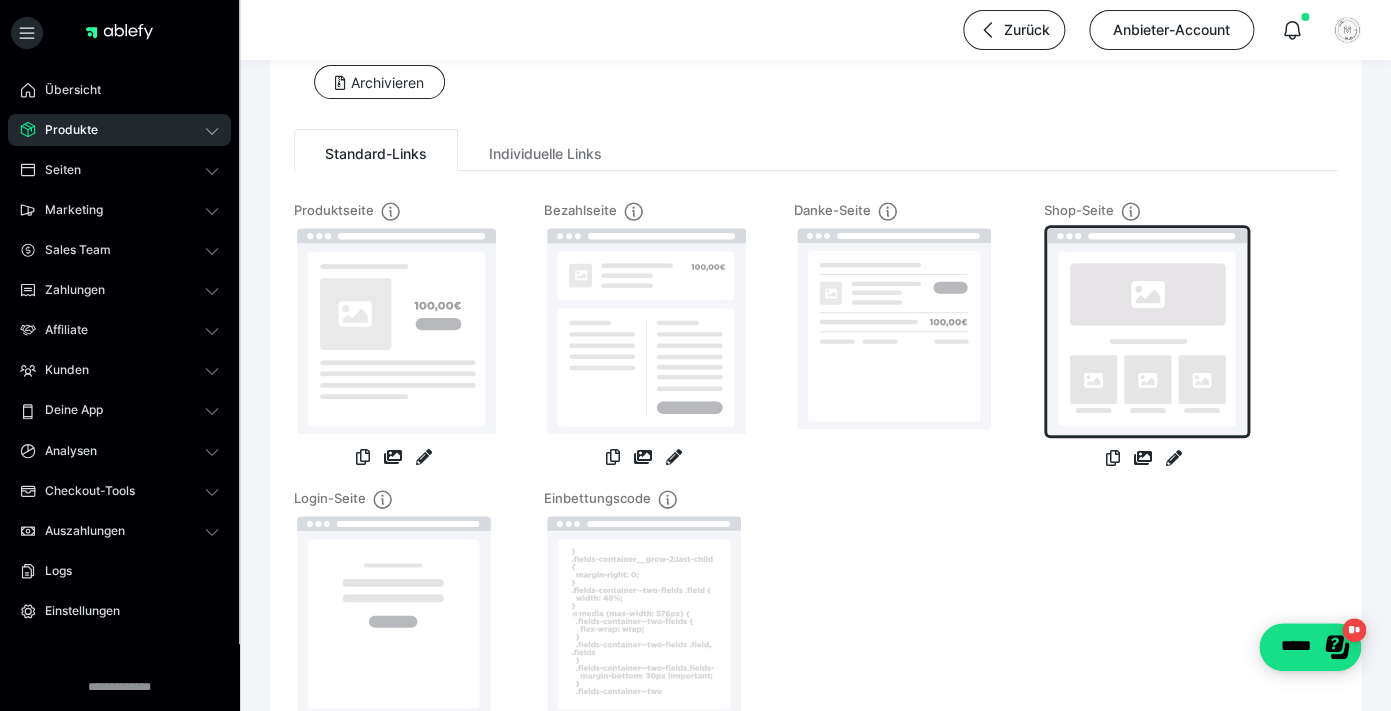 click at bounding box center [1147, 331] 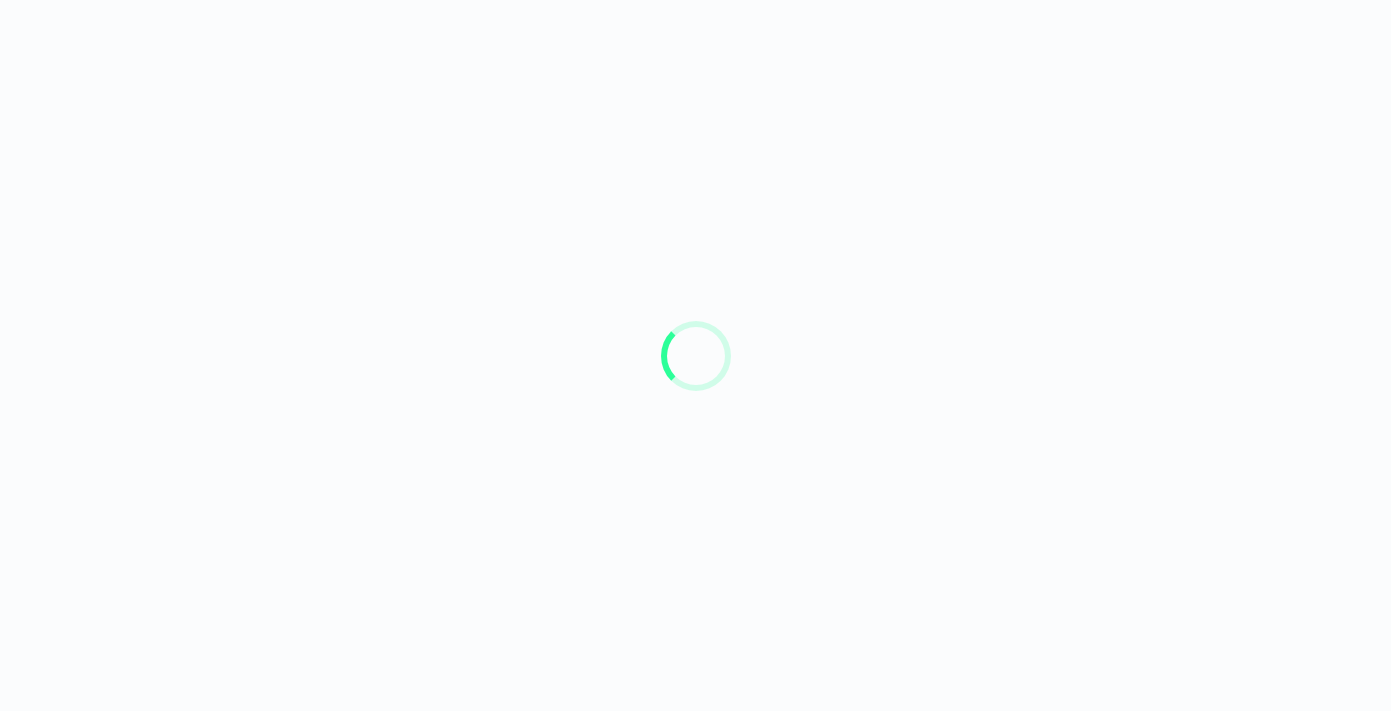 scroll, scrollTop: 0, scrollLeft: 0, axis: both 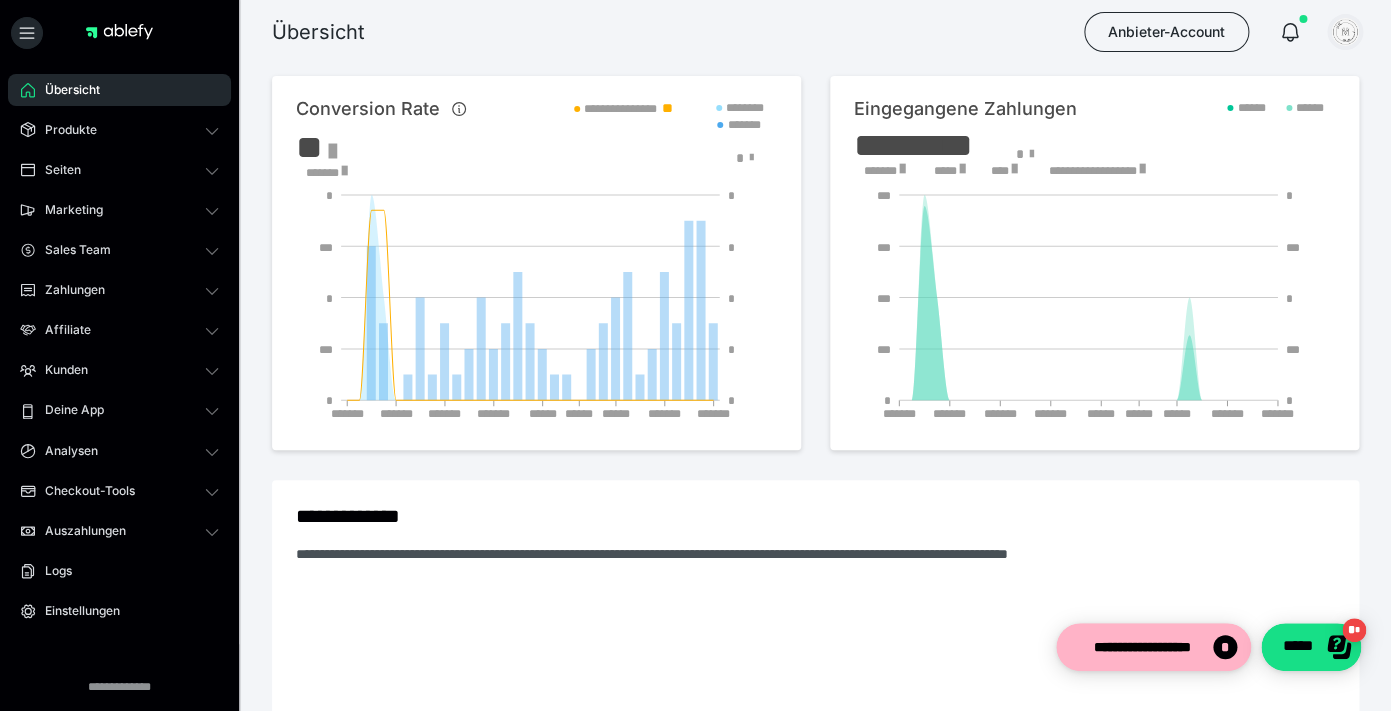 click at bounding box center [1345, 32] 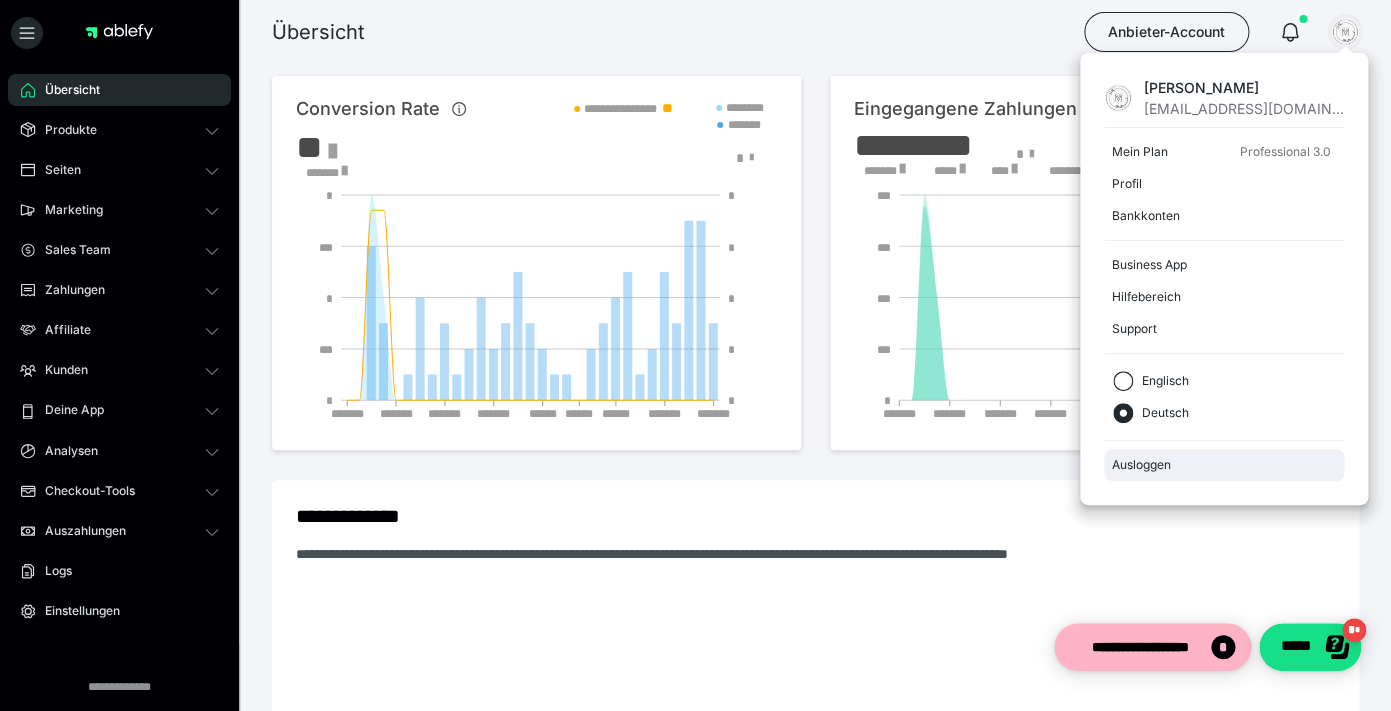 click on "Ausloggen" at bounding box center [1224, 465] 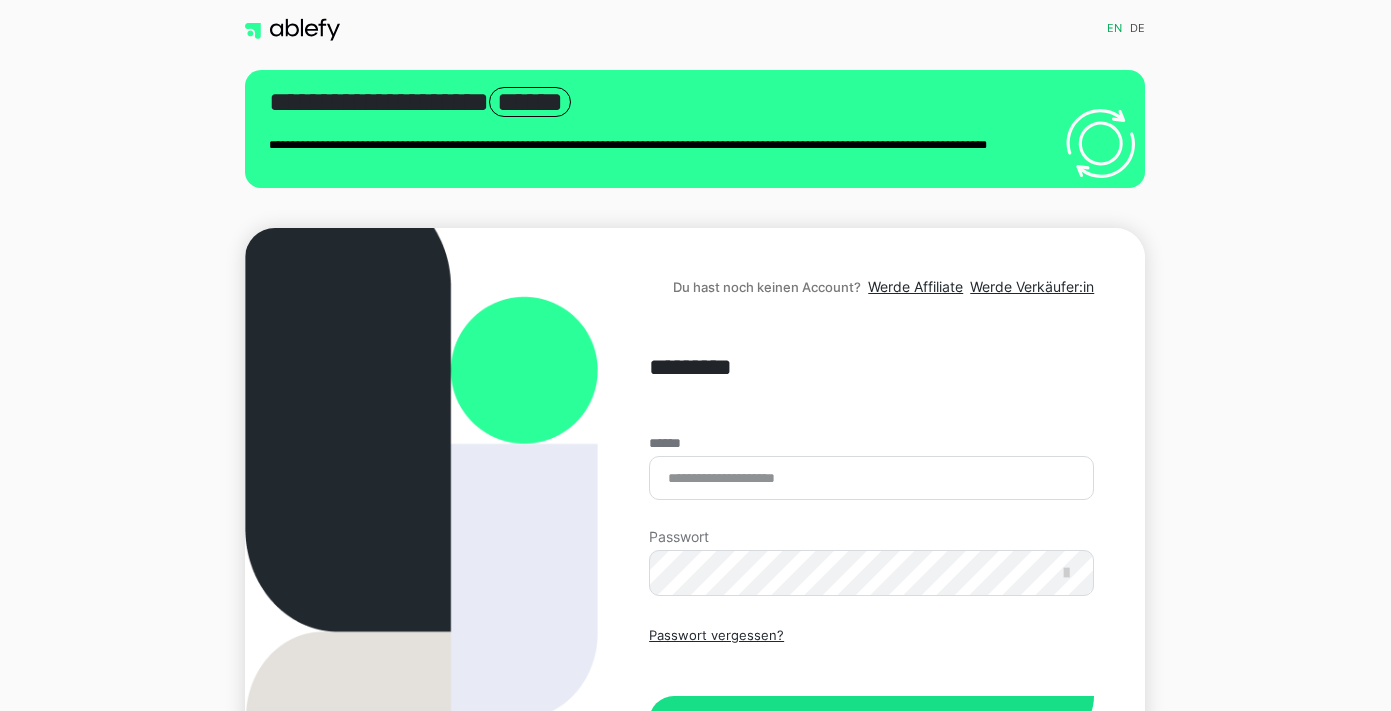 scroll, scrollTop: 0, scrollLeft: 0, axis: both 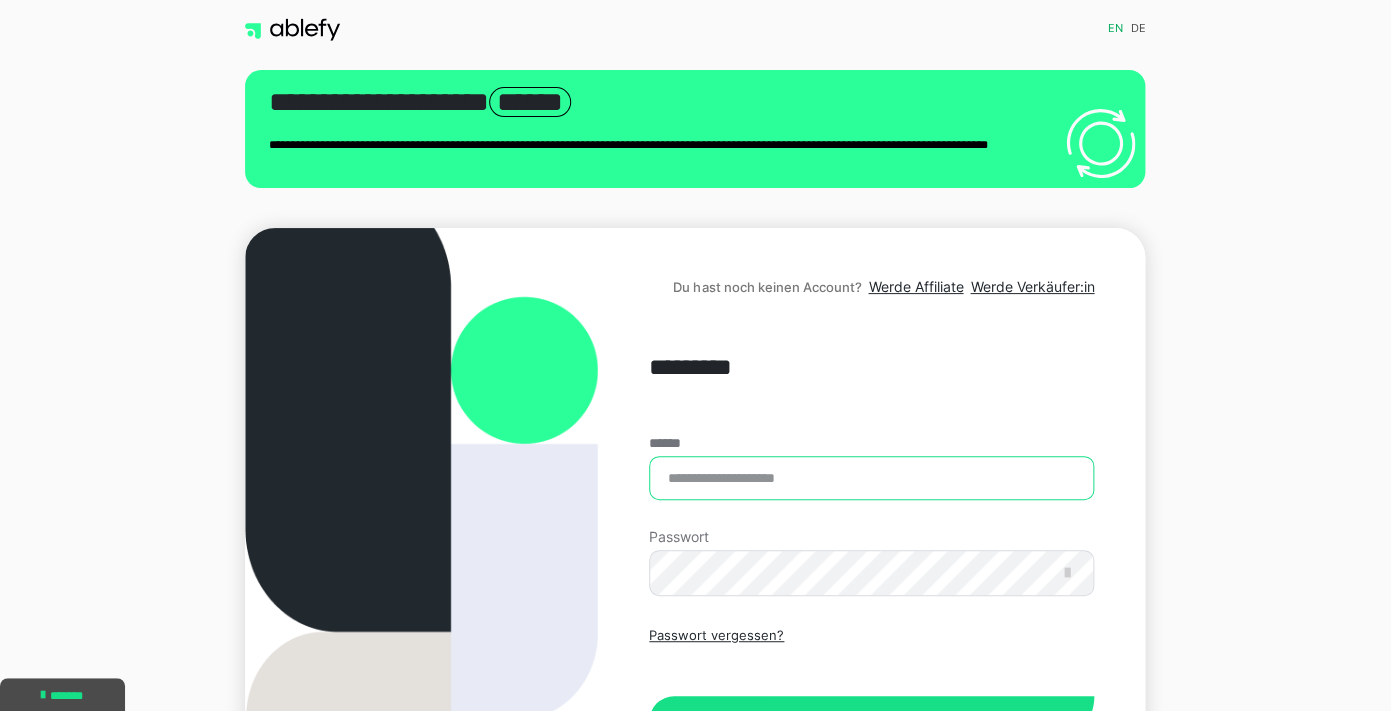 click on "******" at bounding box center (871, 478) 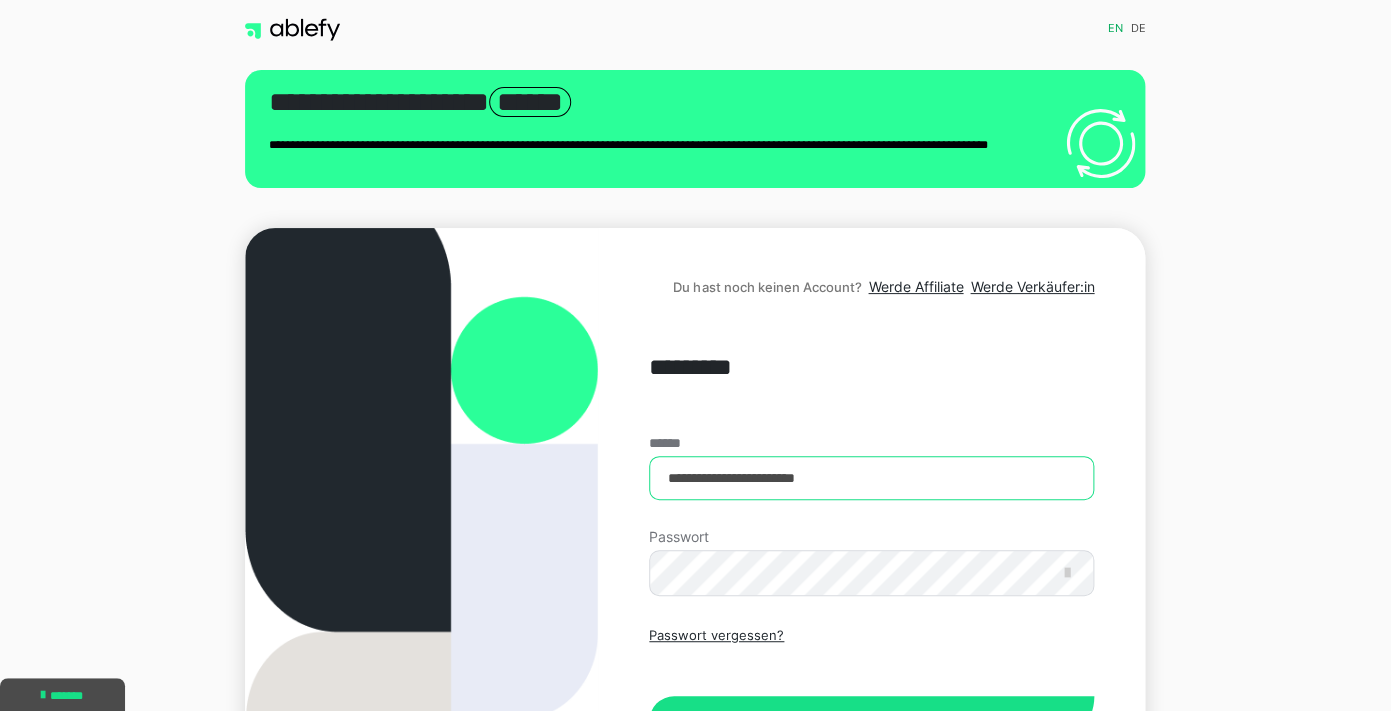 click on "**********" at bounding box center (871, 478) 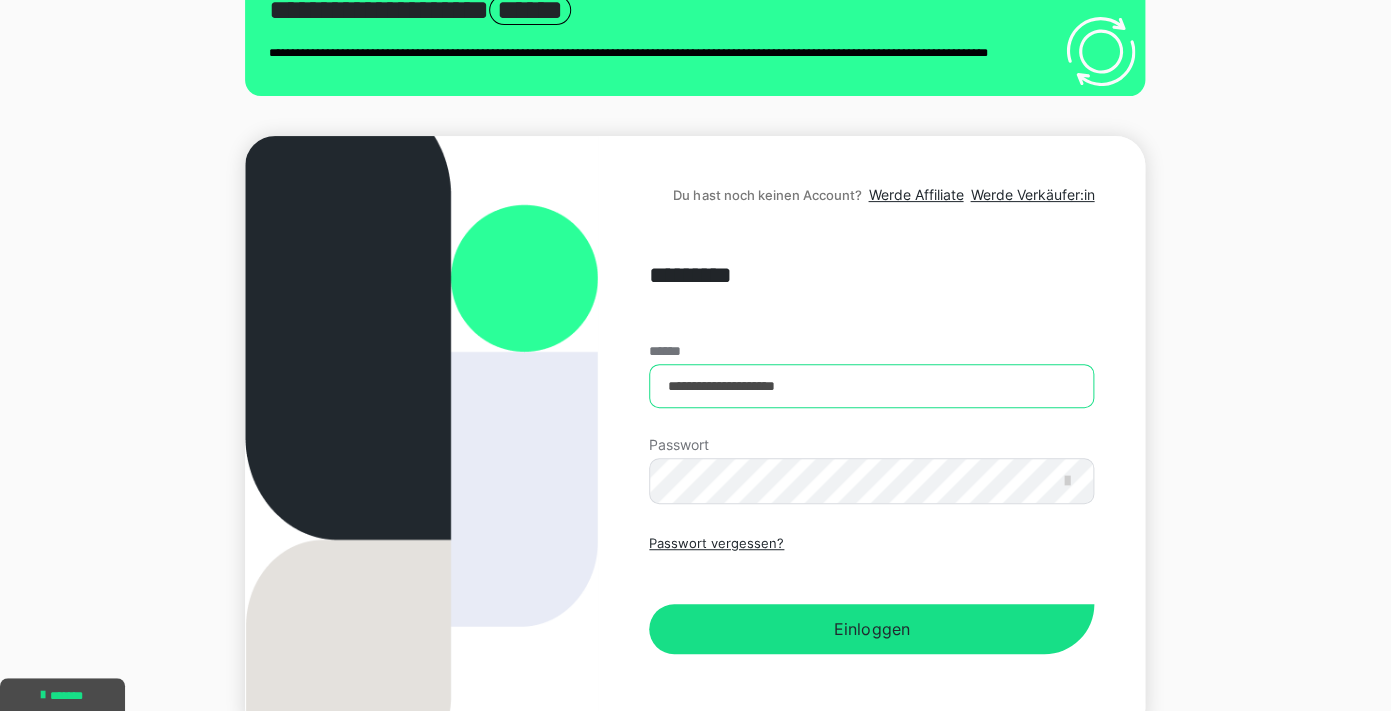scroll, scrollTop: 109, scrollLeft: 0, axis: vertical 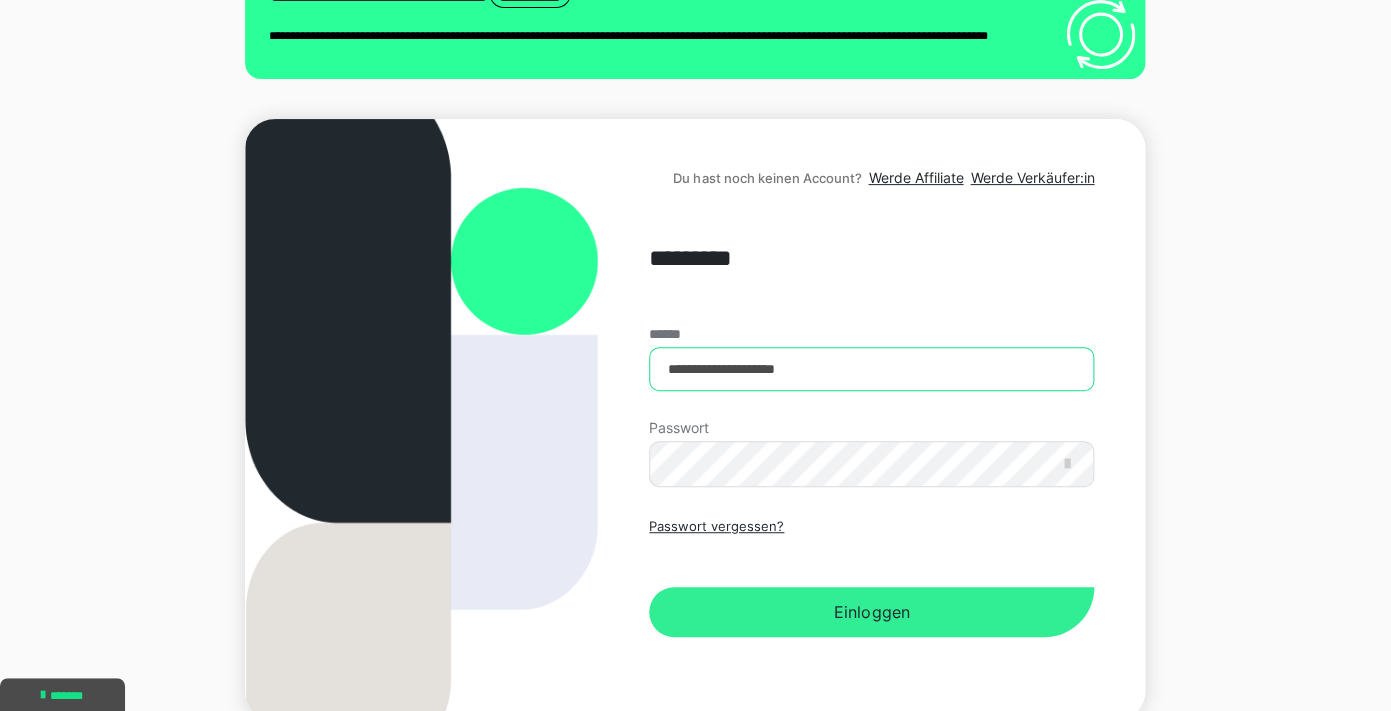 type on "**********" 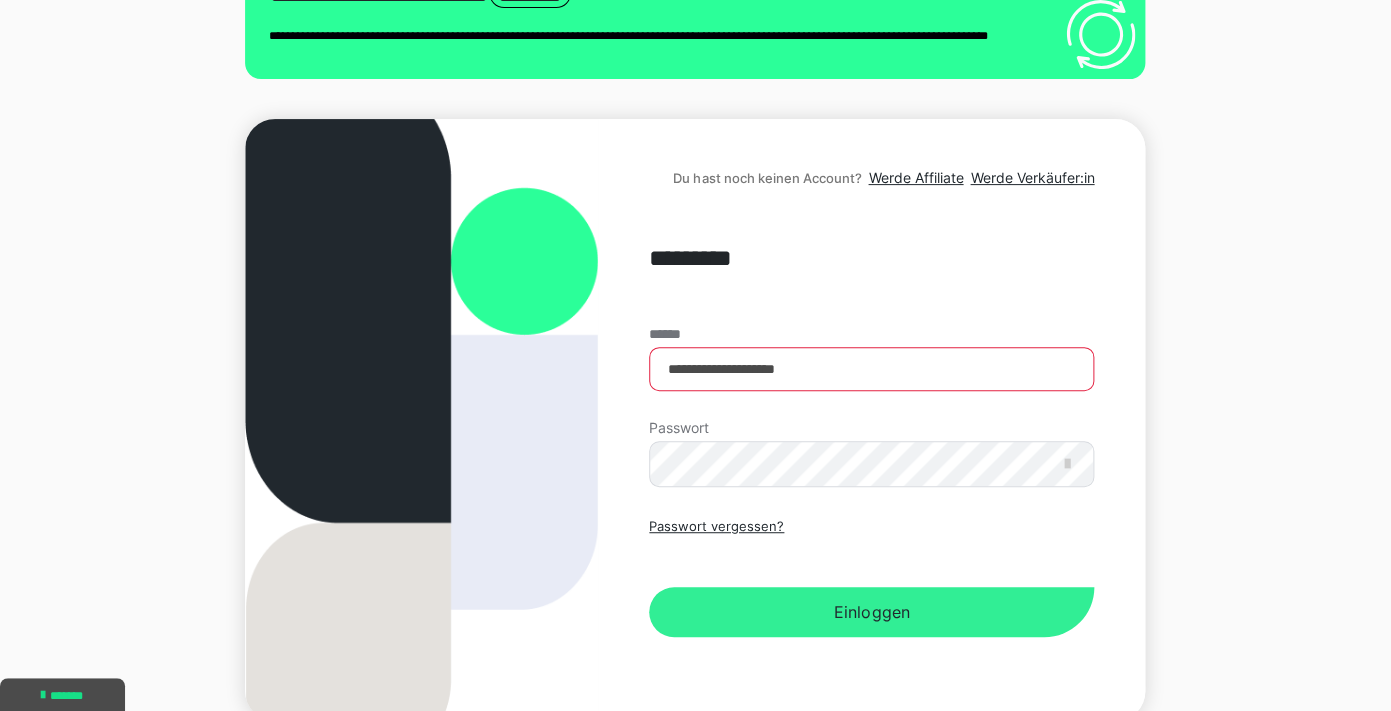 click on "Einloggen" at bounding box center (871, 612) 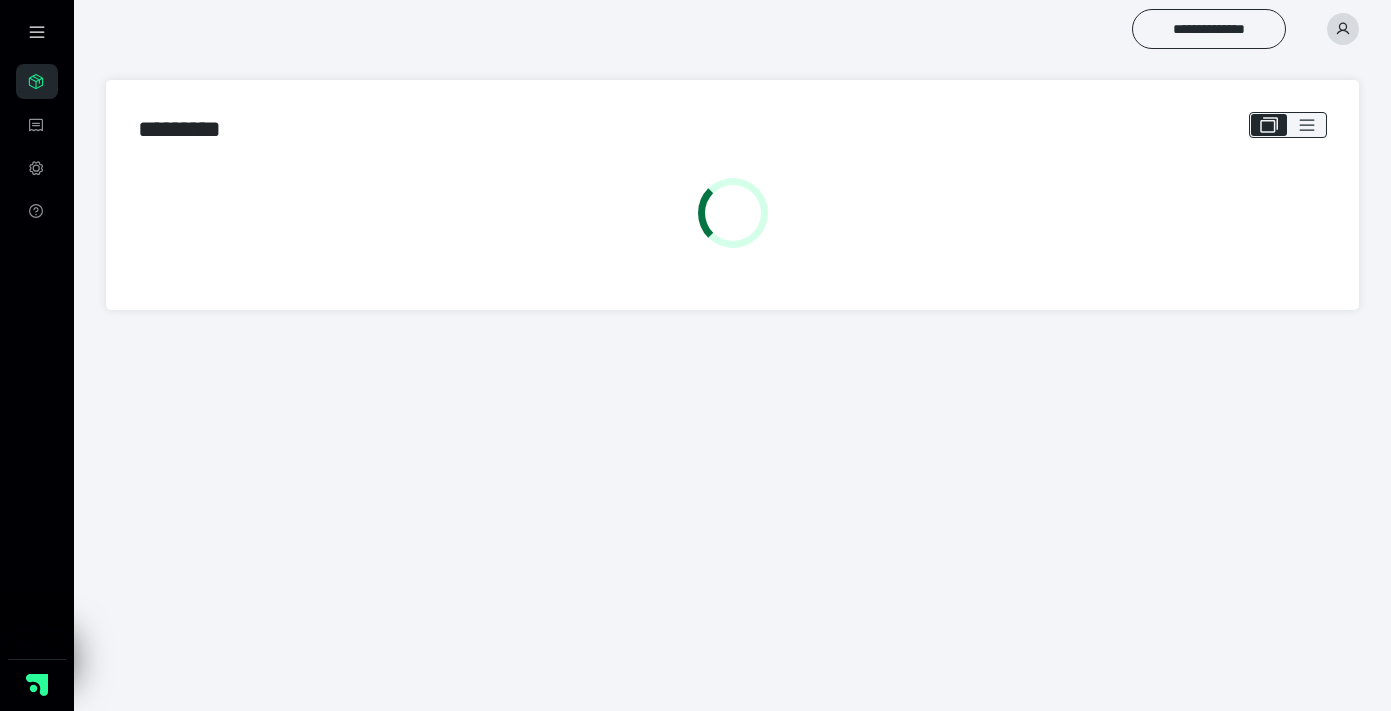 scroll, scrollTop: 0, scrollLeft: 0, axis: both 